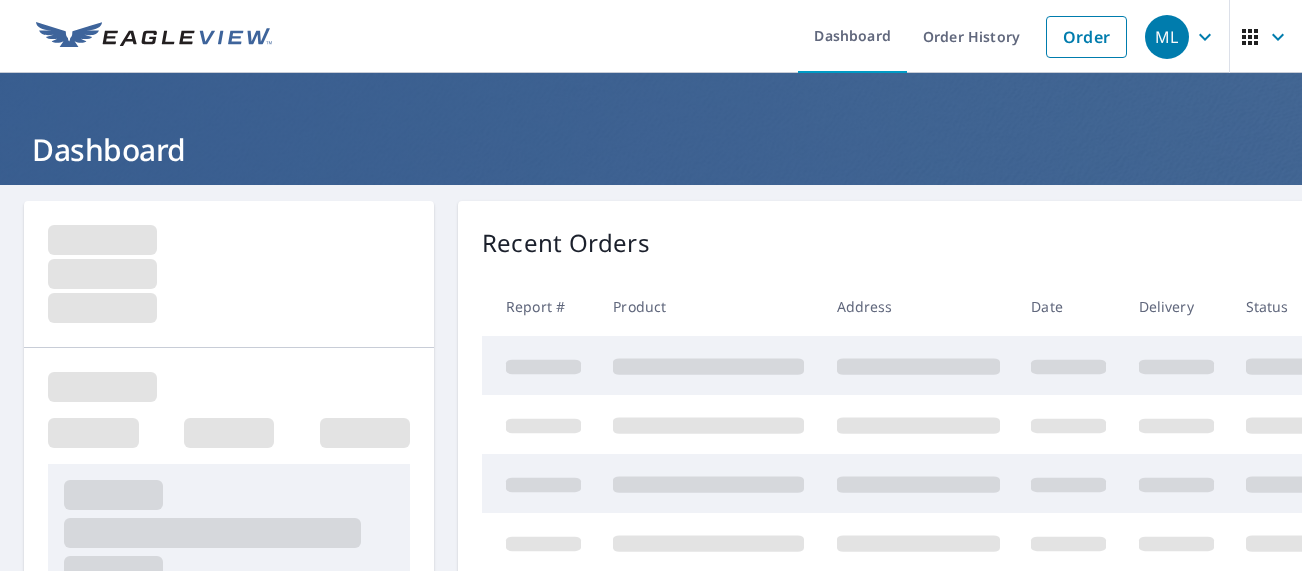 scroll, scrollTop: 0, scrollLeft: 0, axis: both 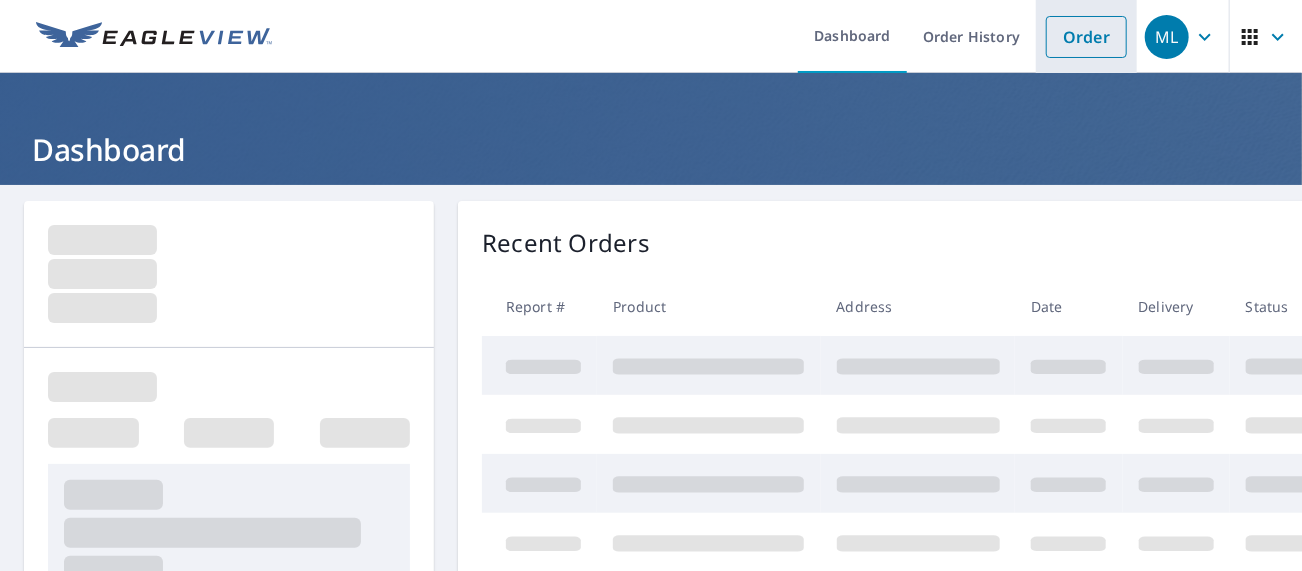 click on "Order" at bounding box center [1086, 37] 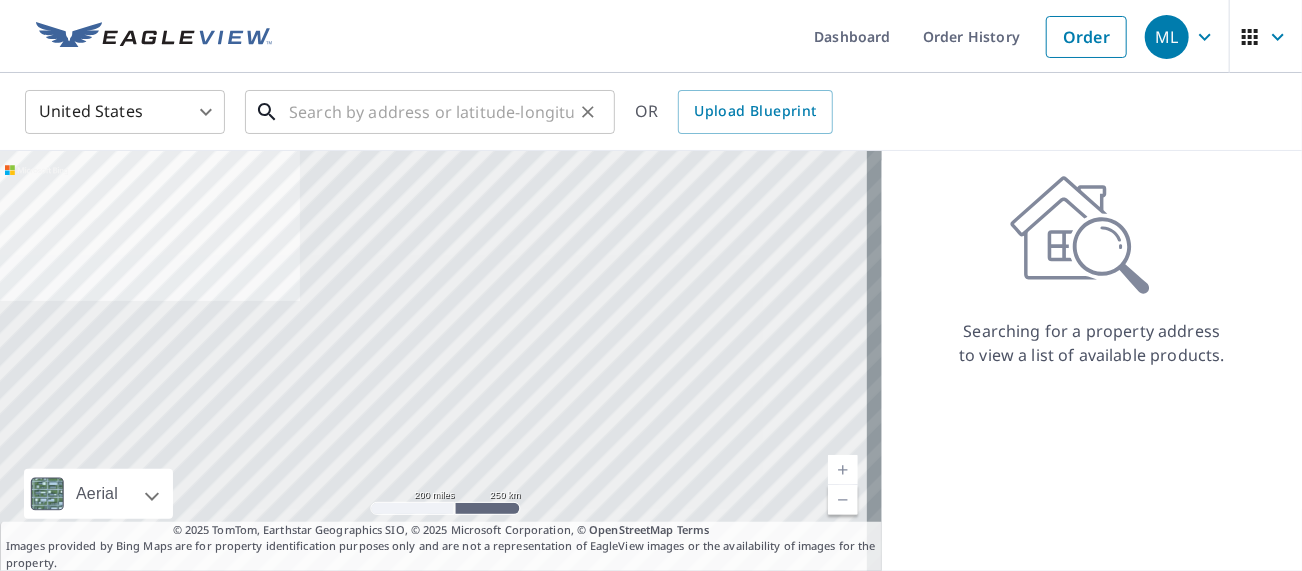 click at bounding box center [431, 112] 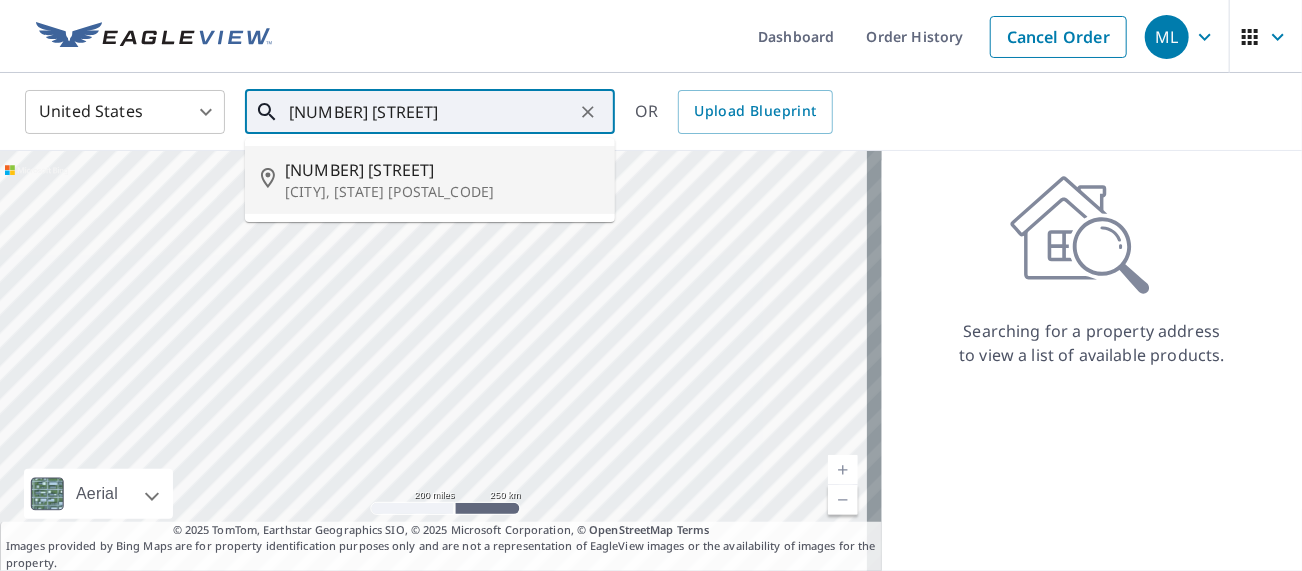 click on "[CITY], [STATE] [POSTAL_CODE]" at bounding box center (442, 192) 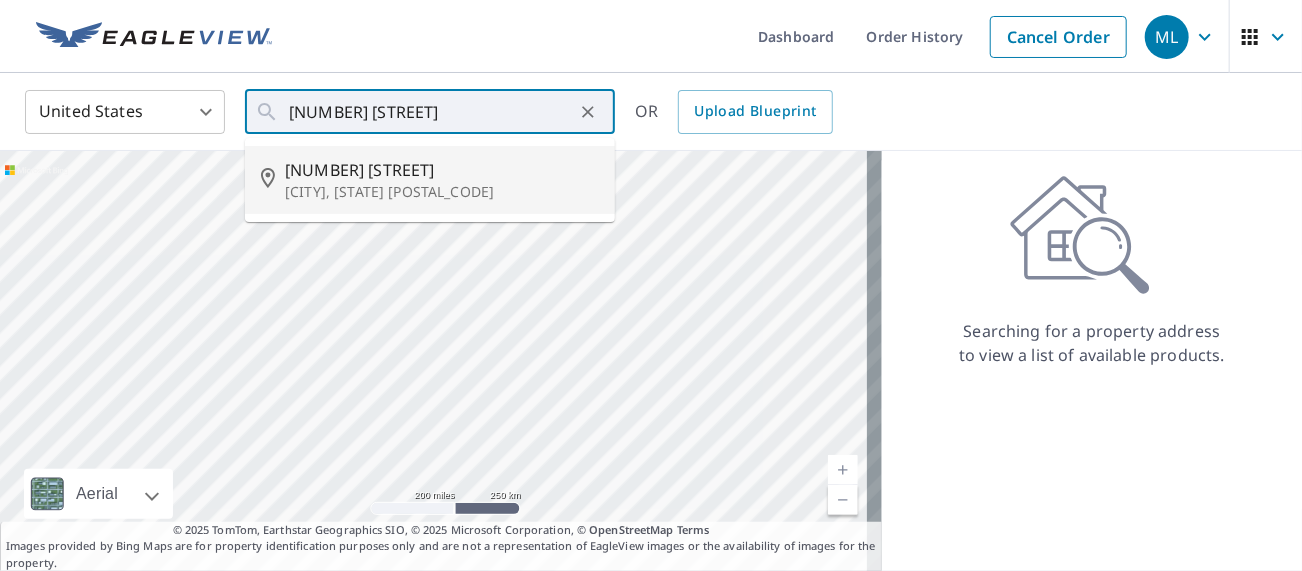 type on "[NUMBER] [STREET] [CITY], [STATE] [POSTAL_CODE]" 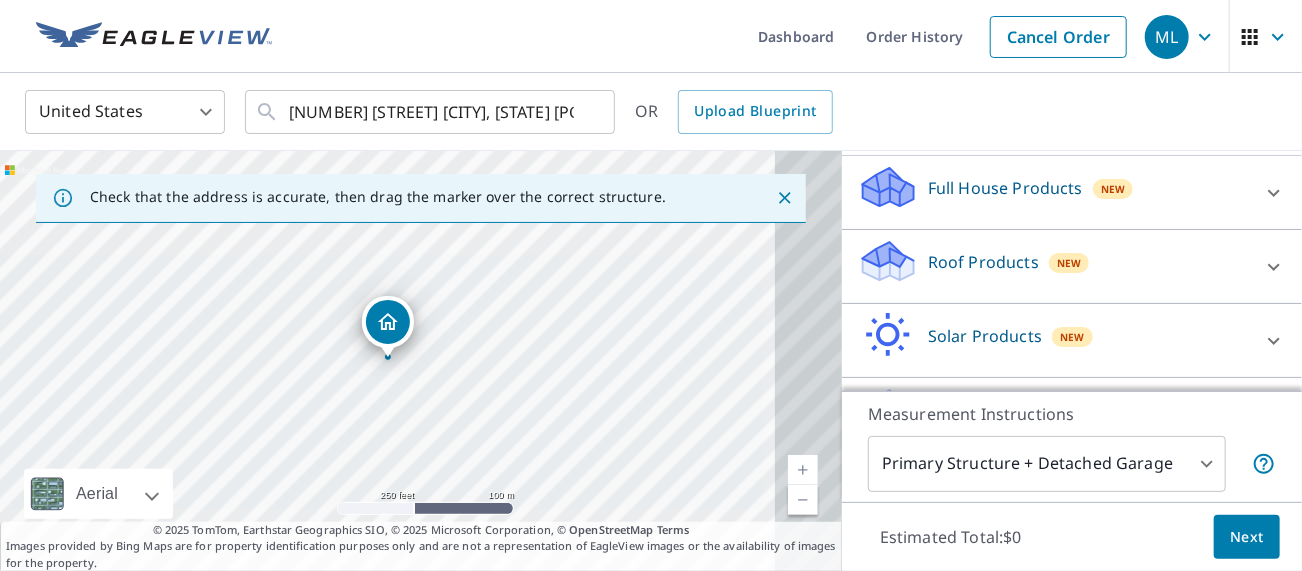 scroll, scrollTop: 200, scrollLeft: 0, axis: vertical 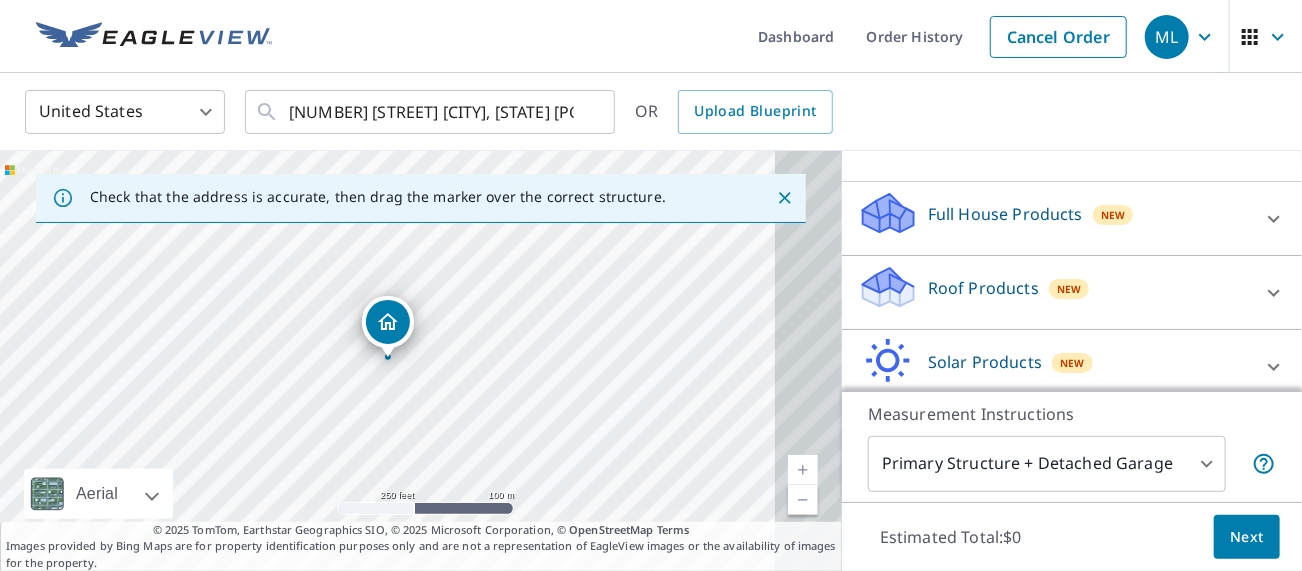 click on "Roof Products" at bounding box center (983, 288) 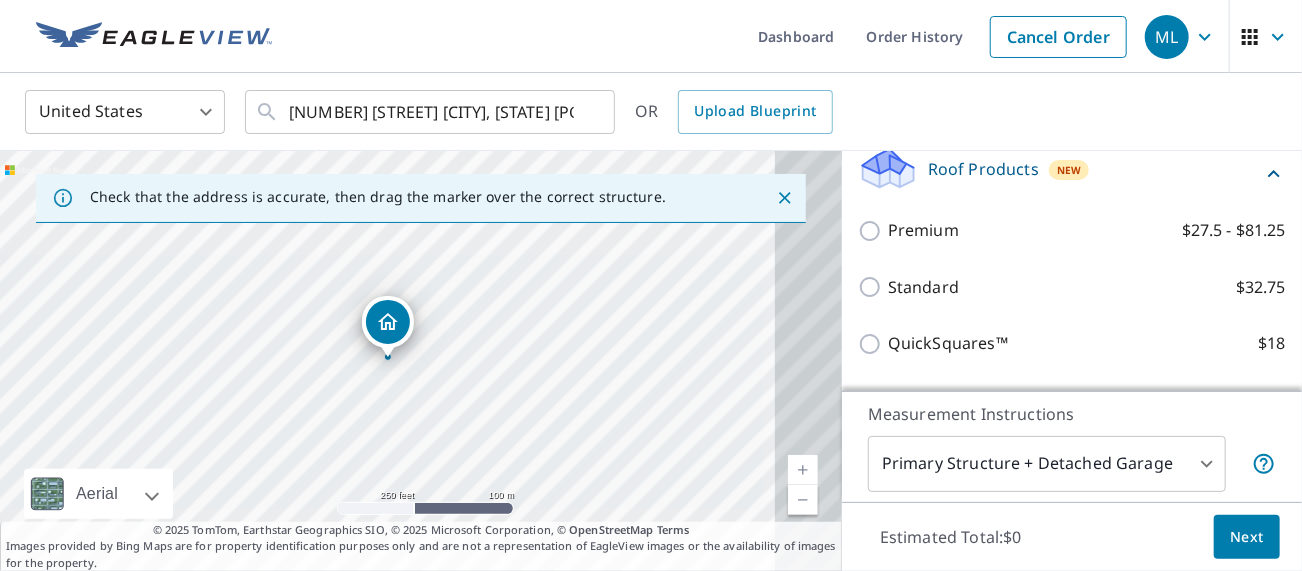 scroll, scrollTop: 299, scrollLeft: 0, axis: vertical 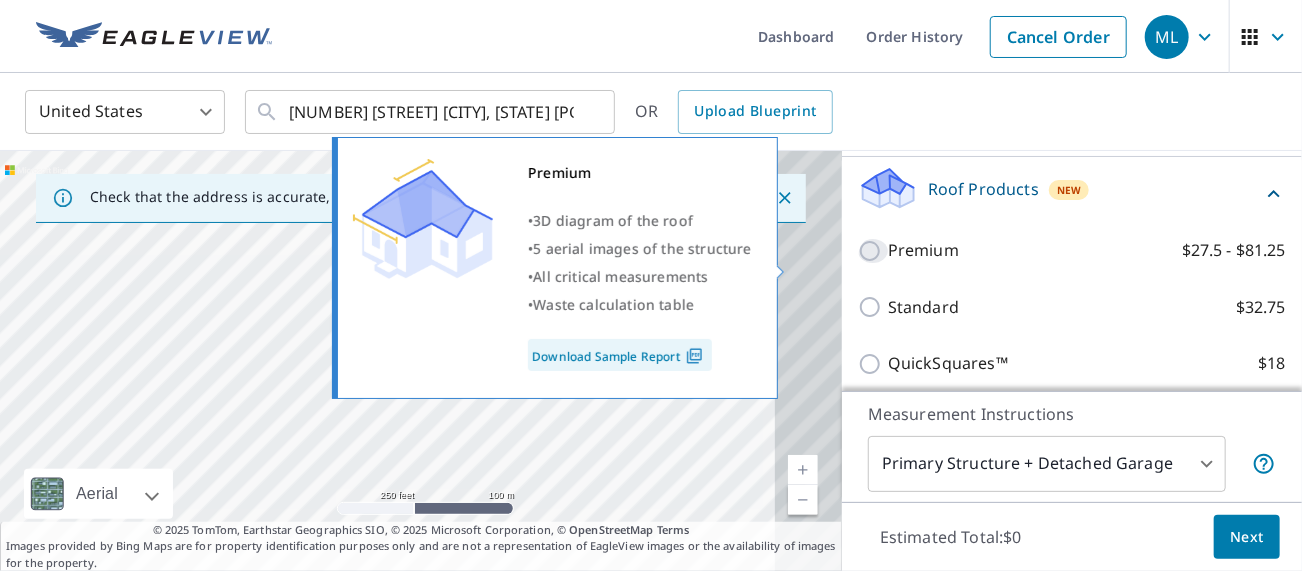 click on "Premium $27.5 - $81.25" at bounding box center (873, 251) 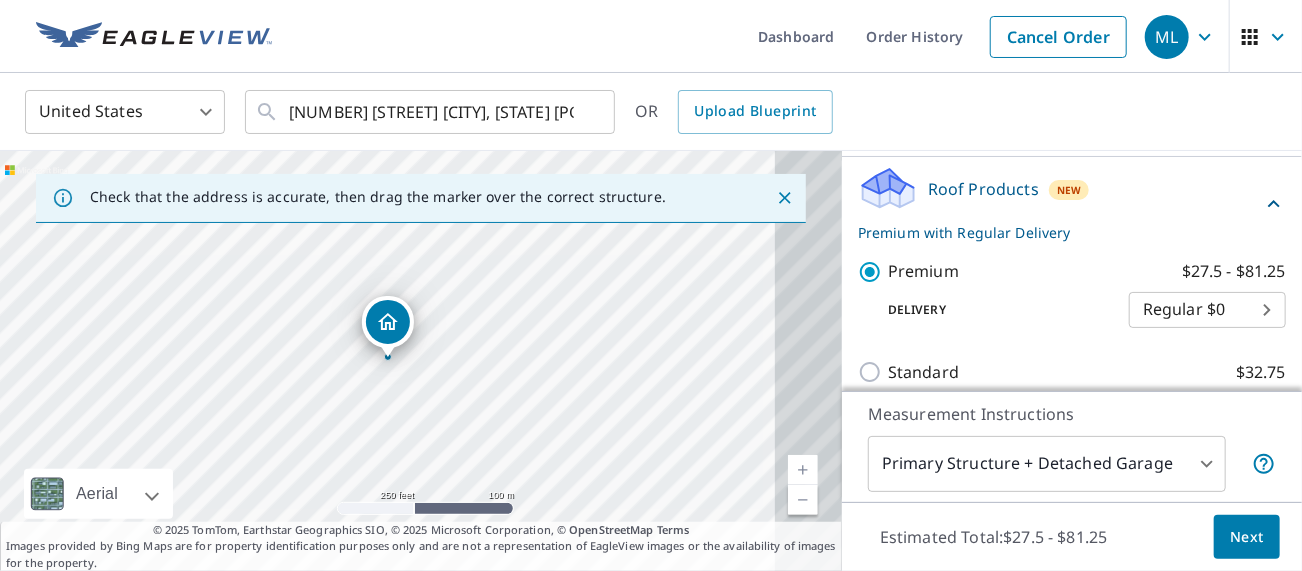 click on "Next" at bounding box center [1247, 537] 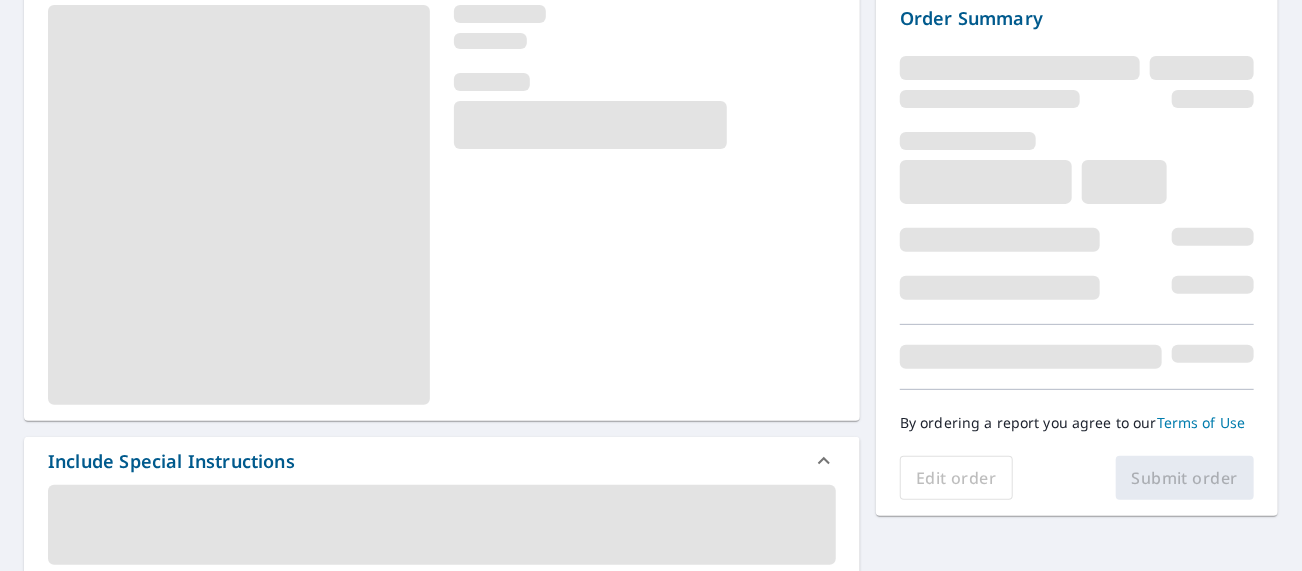 scroll, scrollTop: 99, scrollLeft: 0, axis: vertical 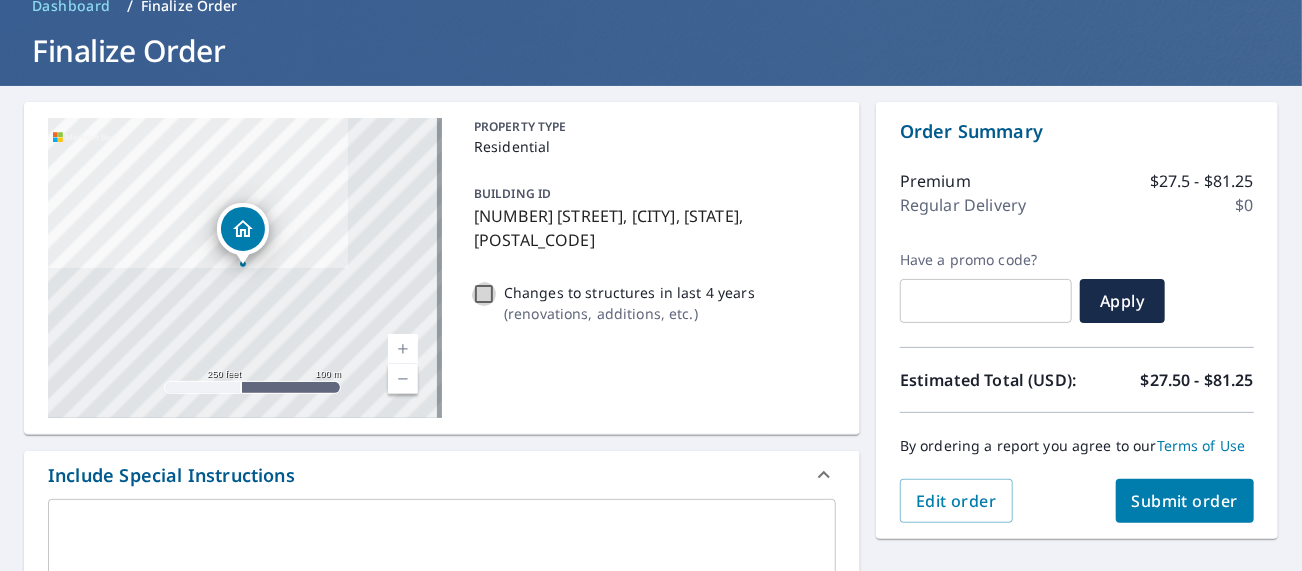 click on "Changes to structures in last 4 years ( renovations, additions, etc. )" at bounding box center (484, 294) 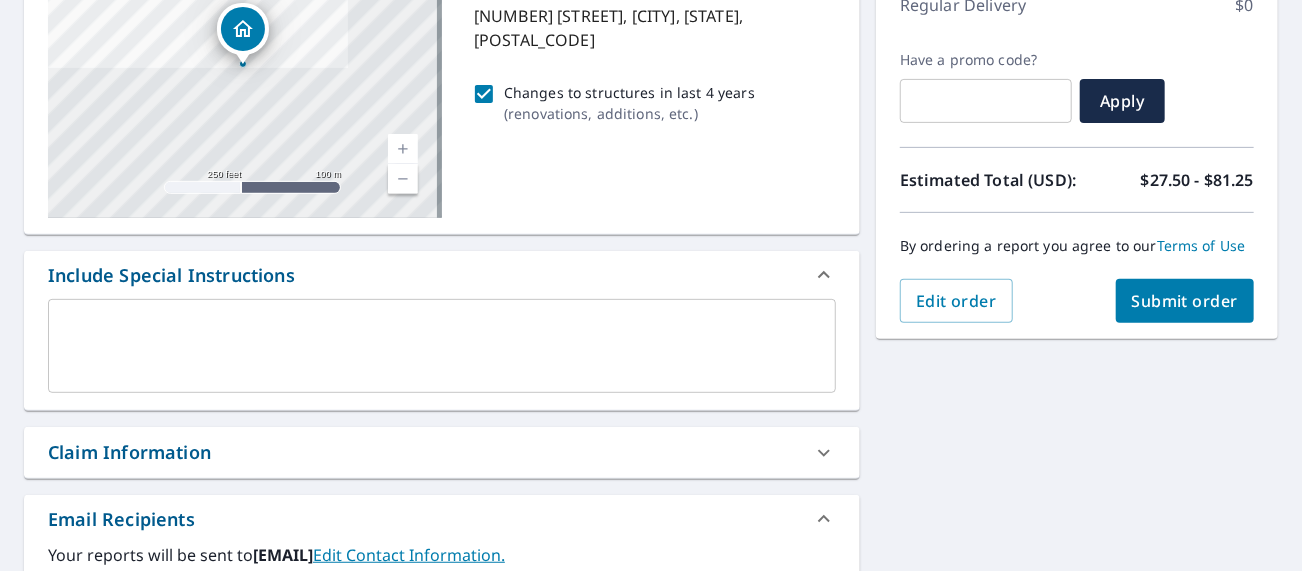 scroll, scrollTop: 499, scrollLeft: 0, axis: vertical 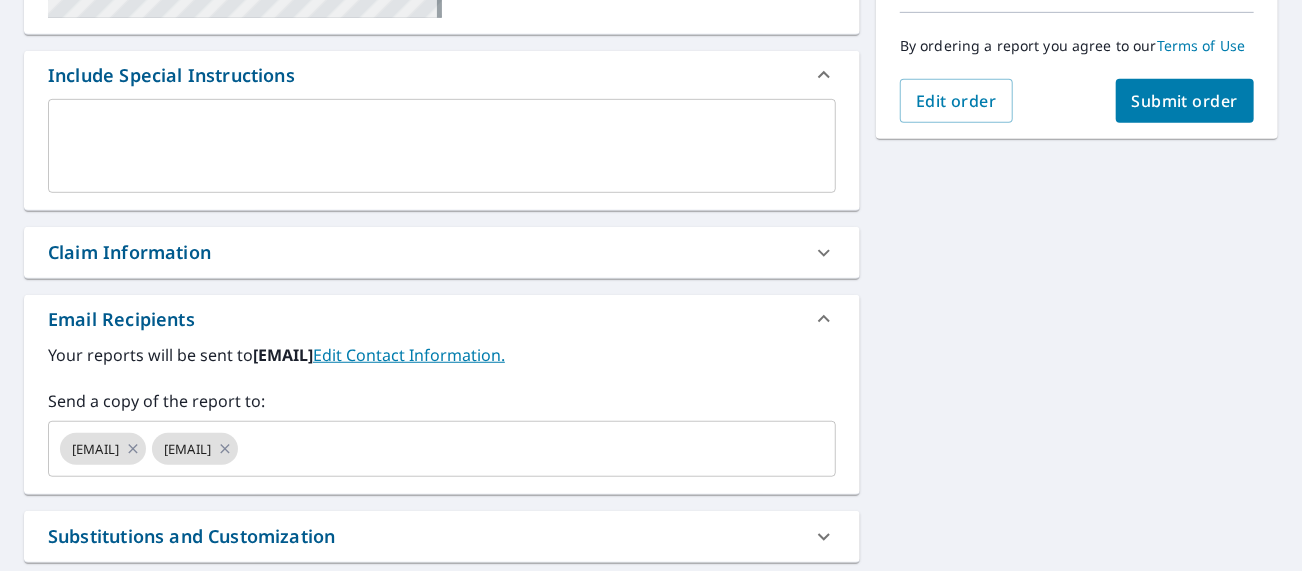 click at bounding box center (442, 146) 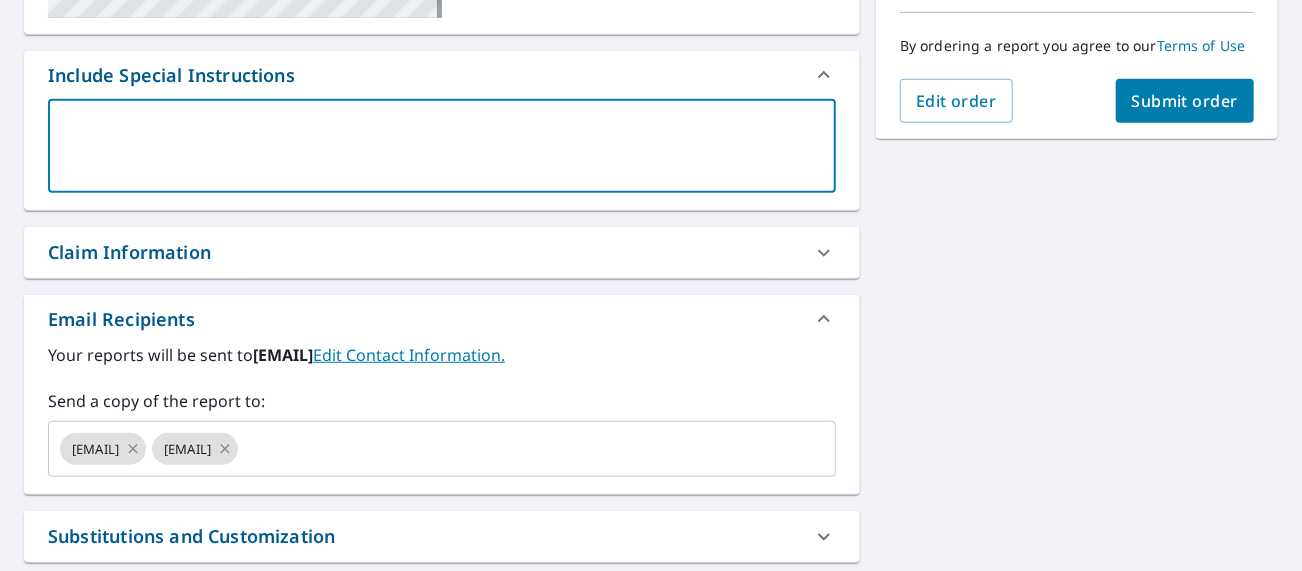 type on "P" 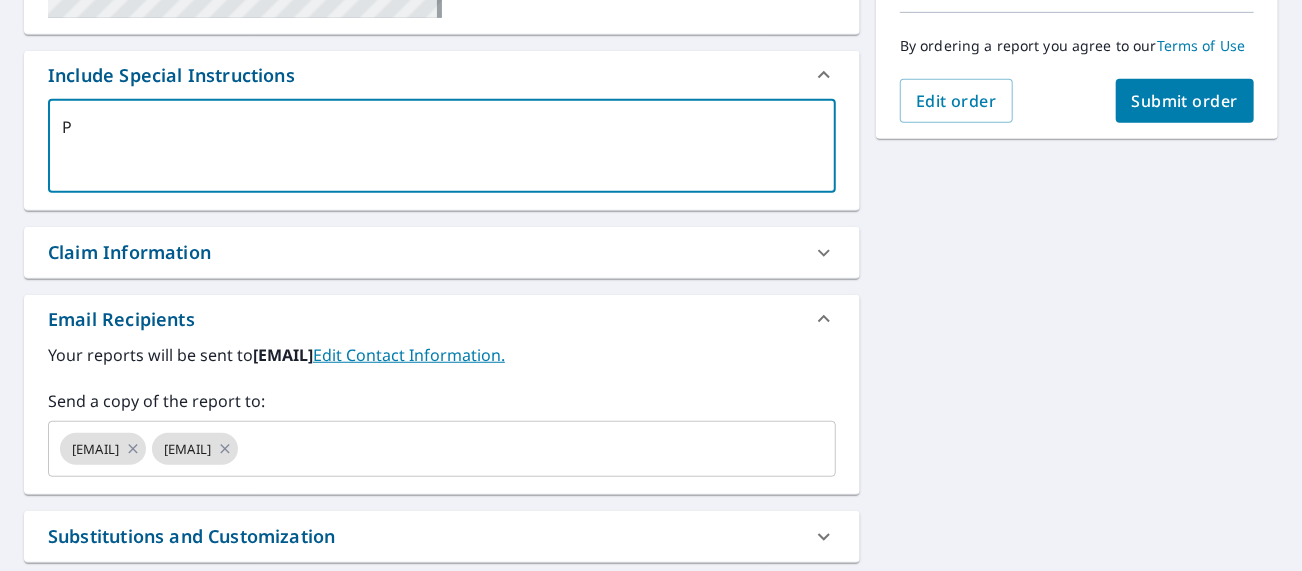 type on "PL" 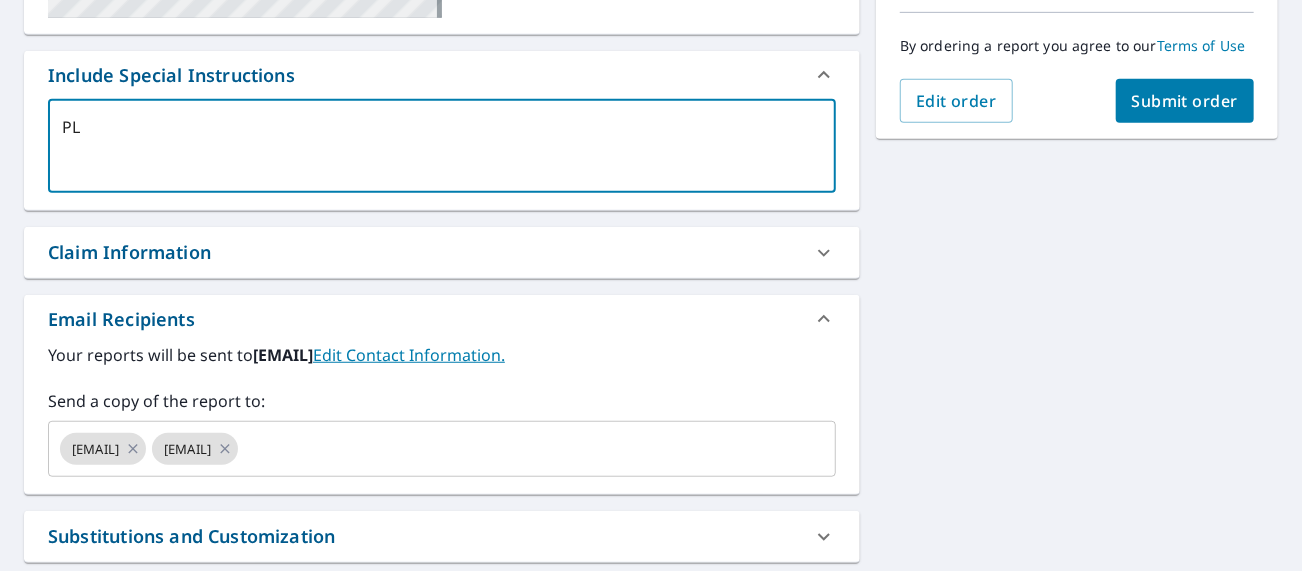 type on "PLE" 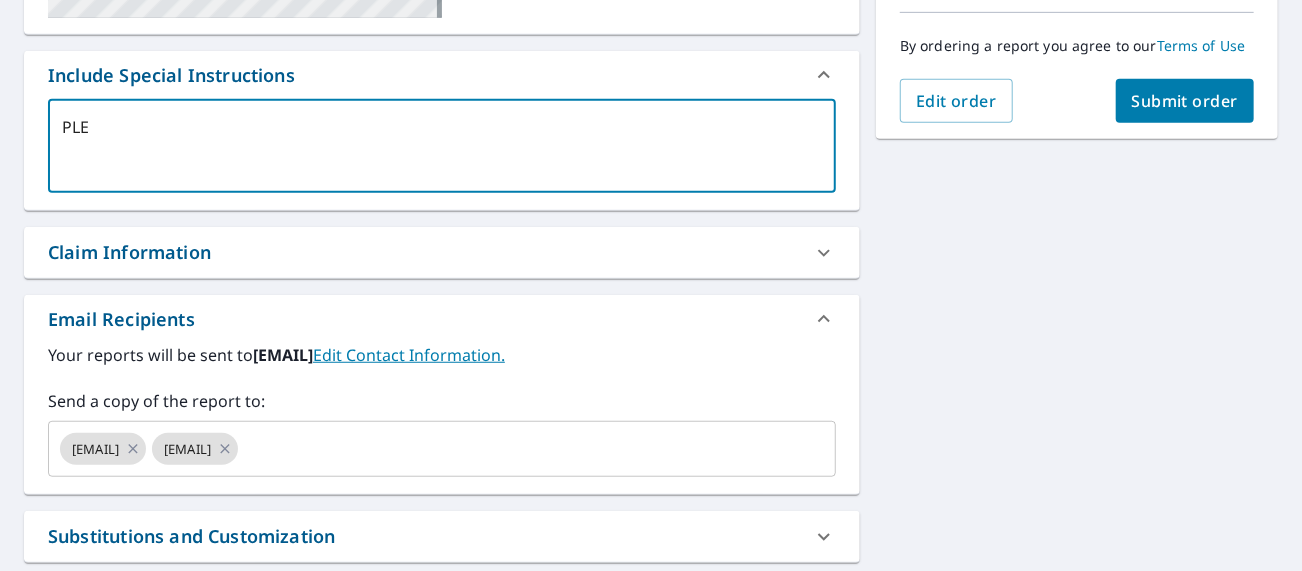 type on "PLEA" 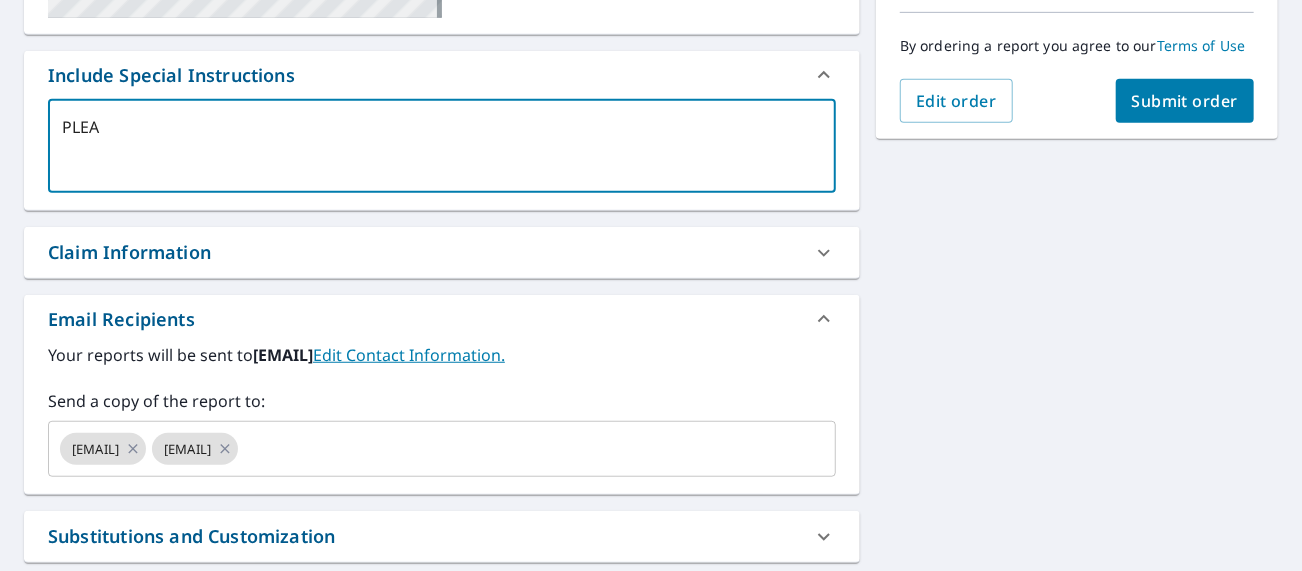 type on "PLEAS" 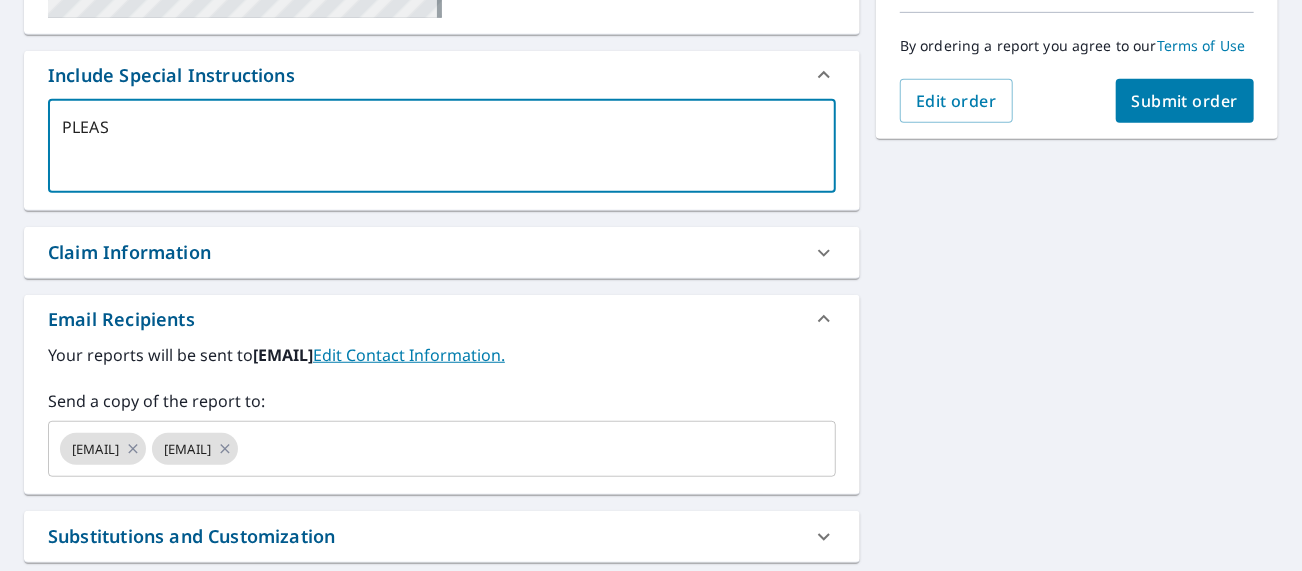 type on "PLEASE" 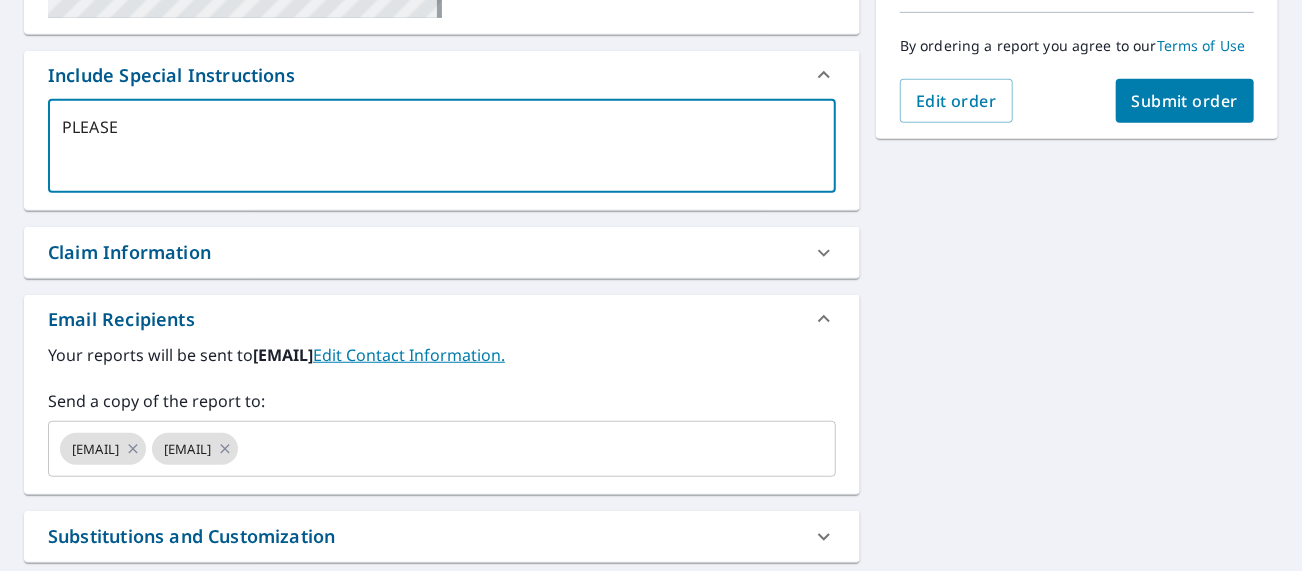 type on "PLEASE" 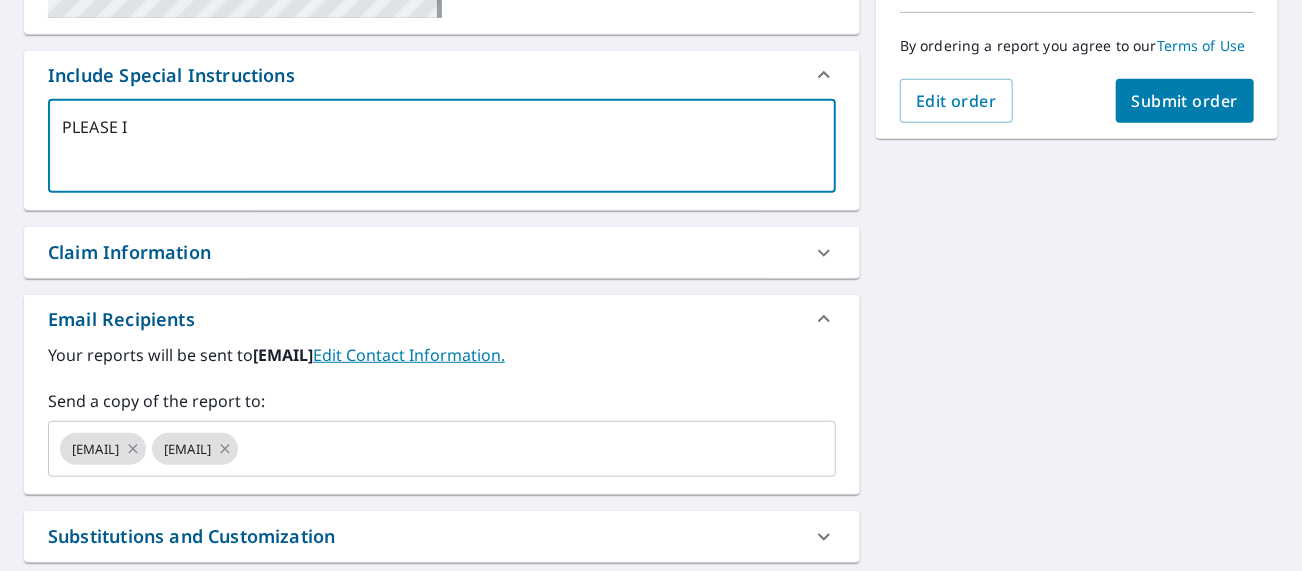 type on "PLEASE IN" 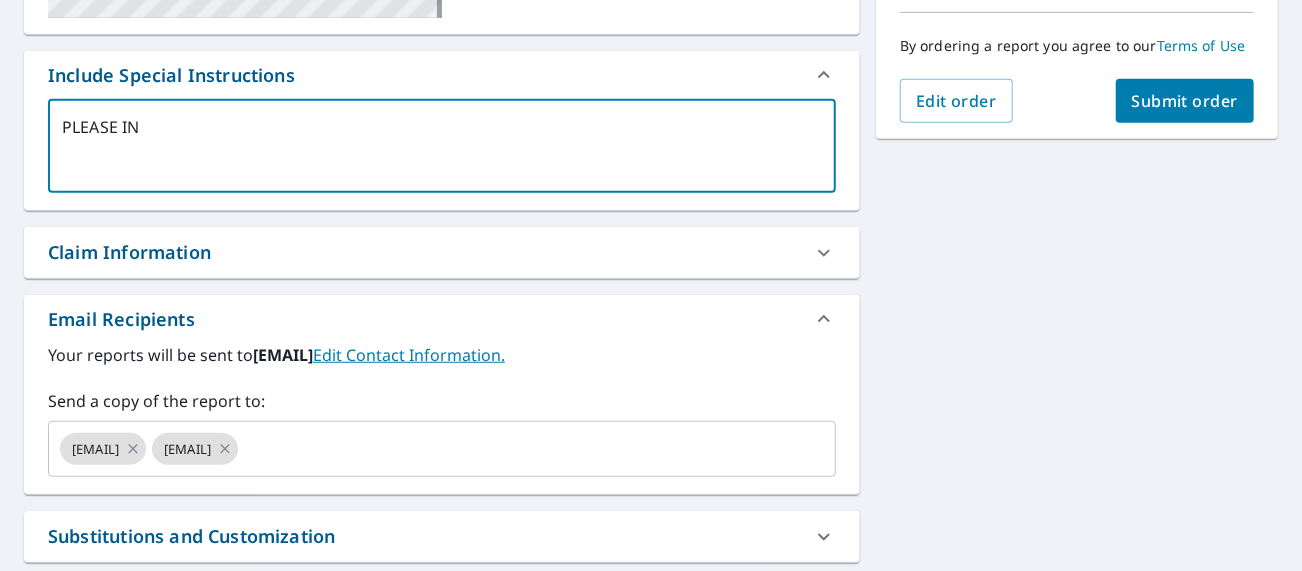 type on "PLEASE INC" 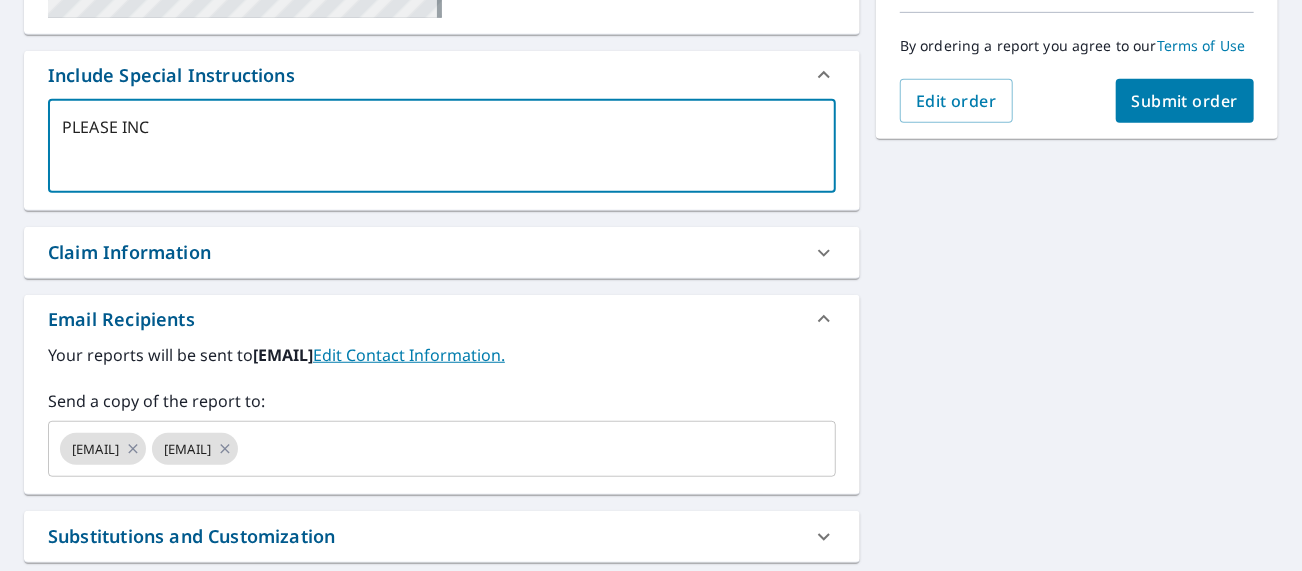 type on "PLEASE INCL" 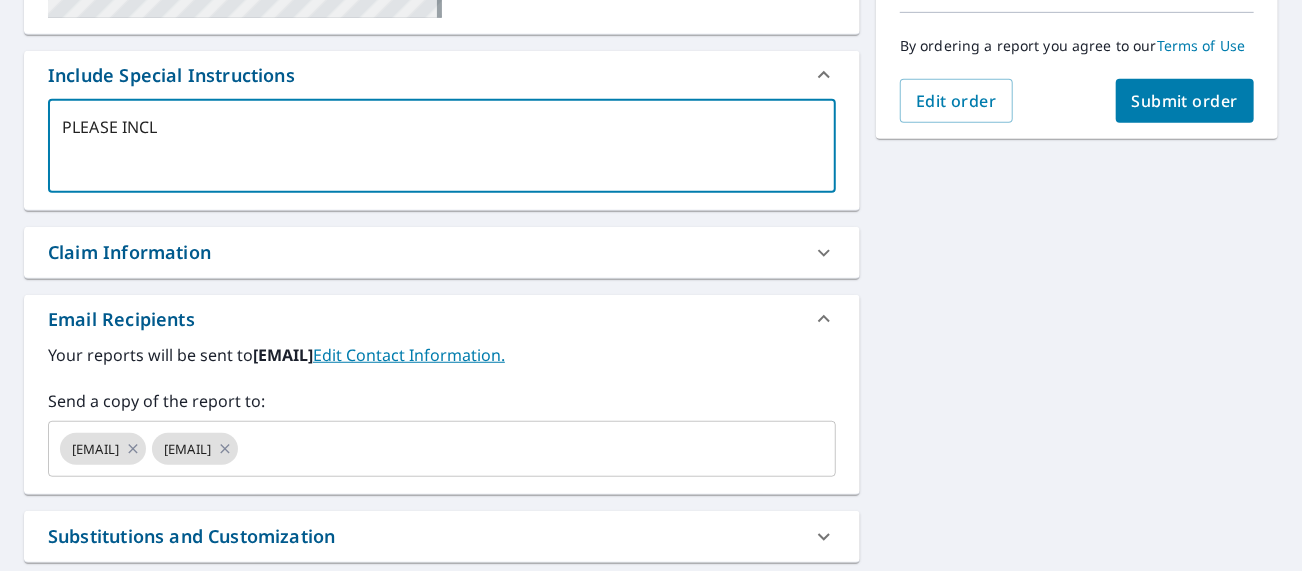 type on "PLEASE INCLU" 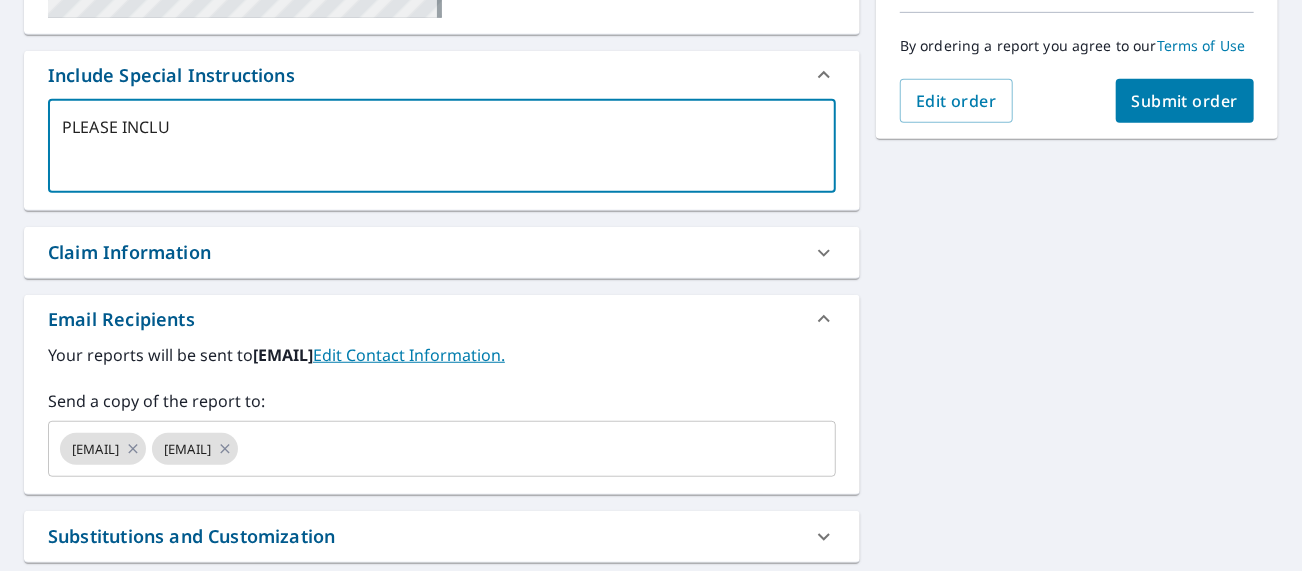 type on "PLEASE INCLUD" 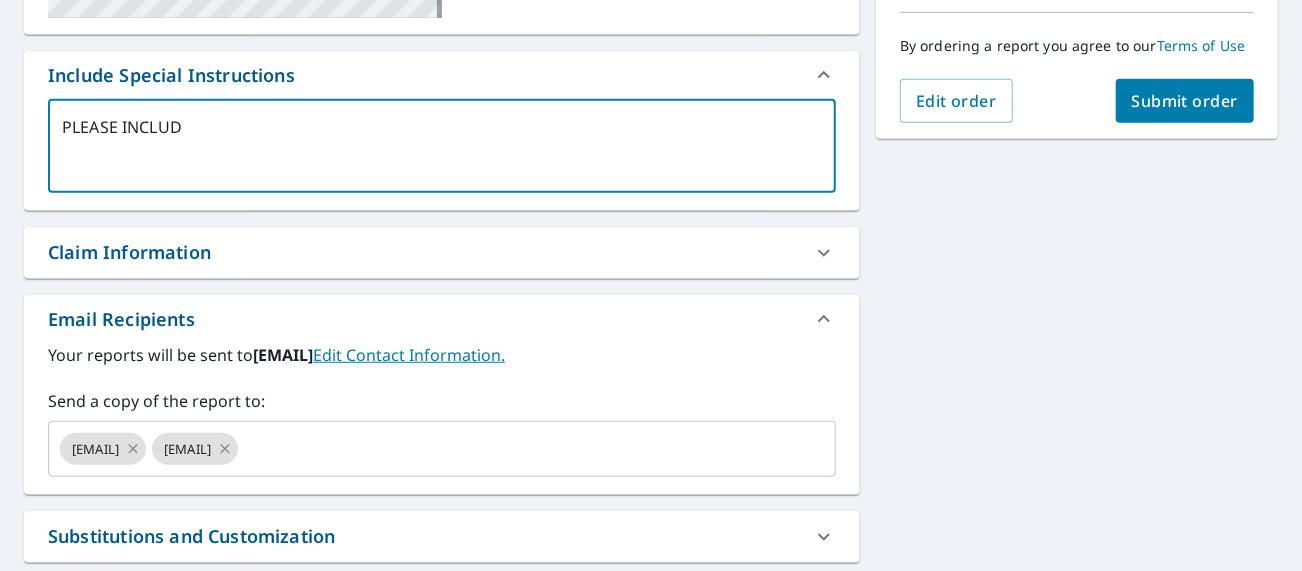 type on "PLEASE INCLUDE" 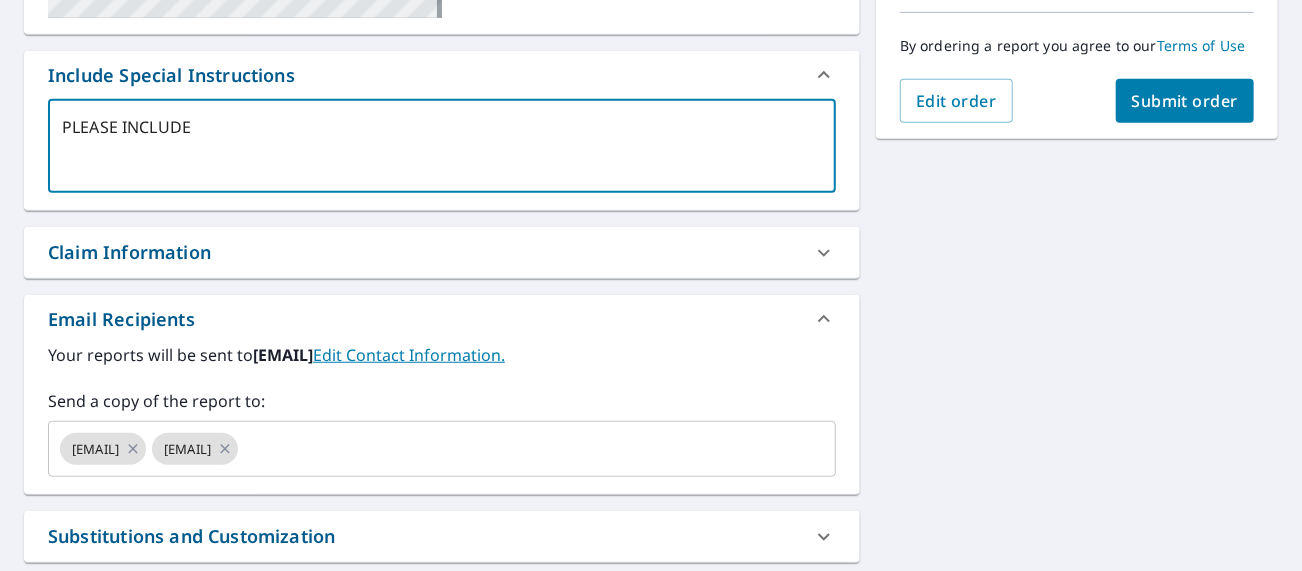 type on "PLEASE INCLUDE" 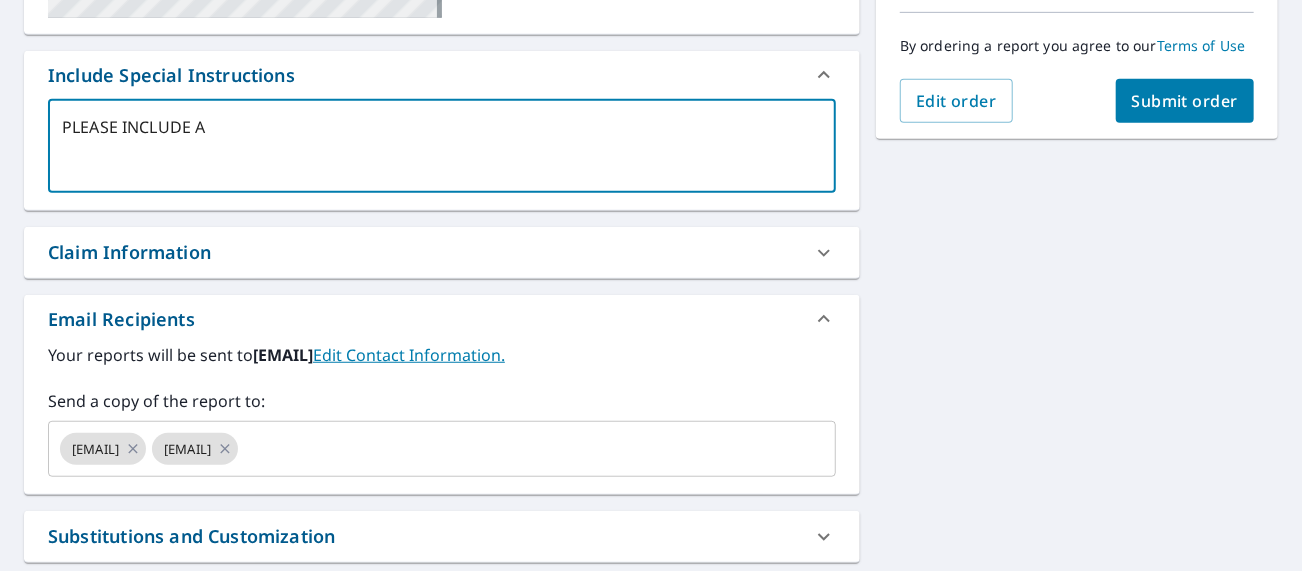 type on "PLEASE INCLUDE AL" 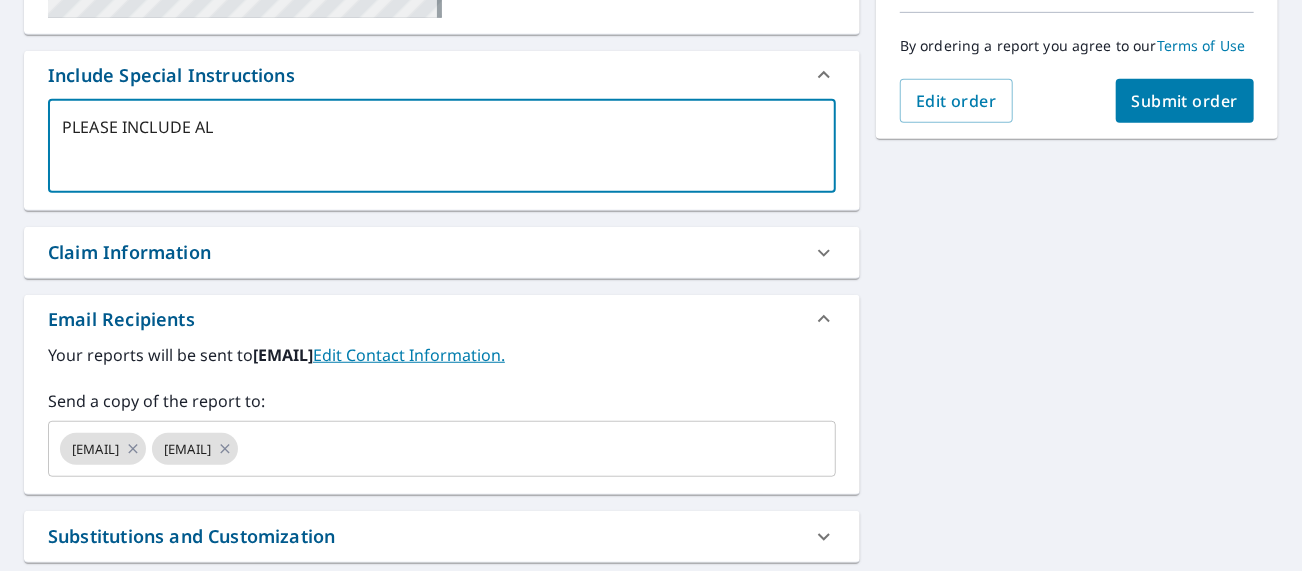 type on "PLEASE INCLUDE ALL" 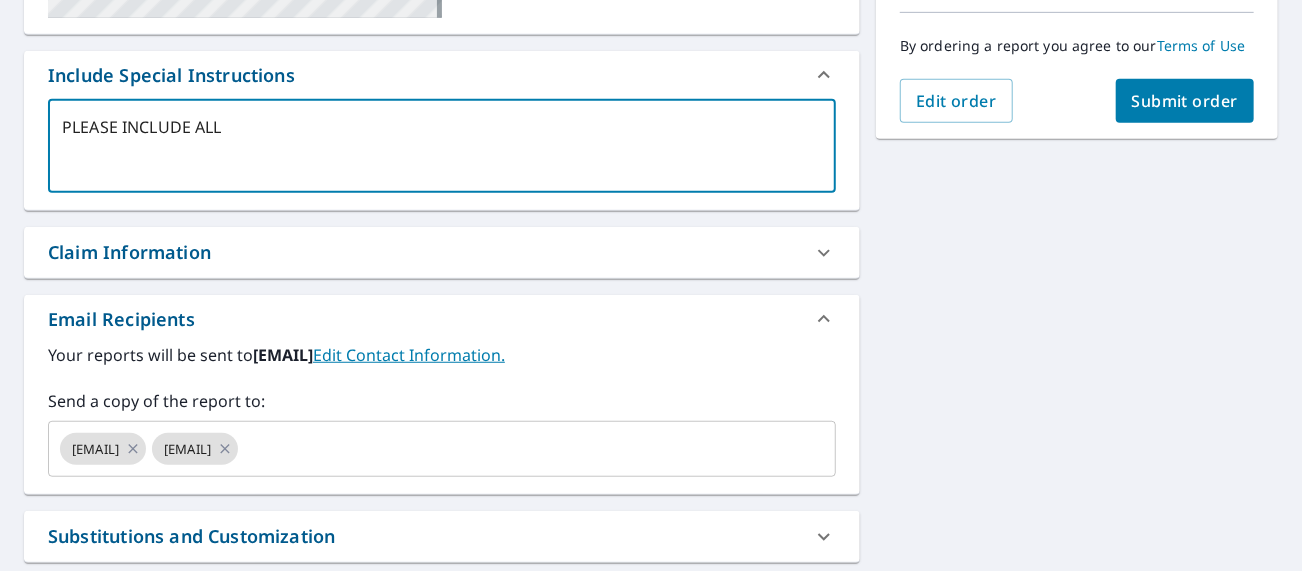type on "PLEASE INCLUDE ALL" 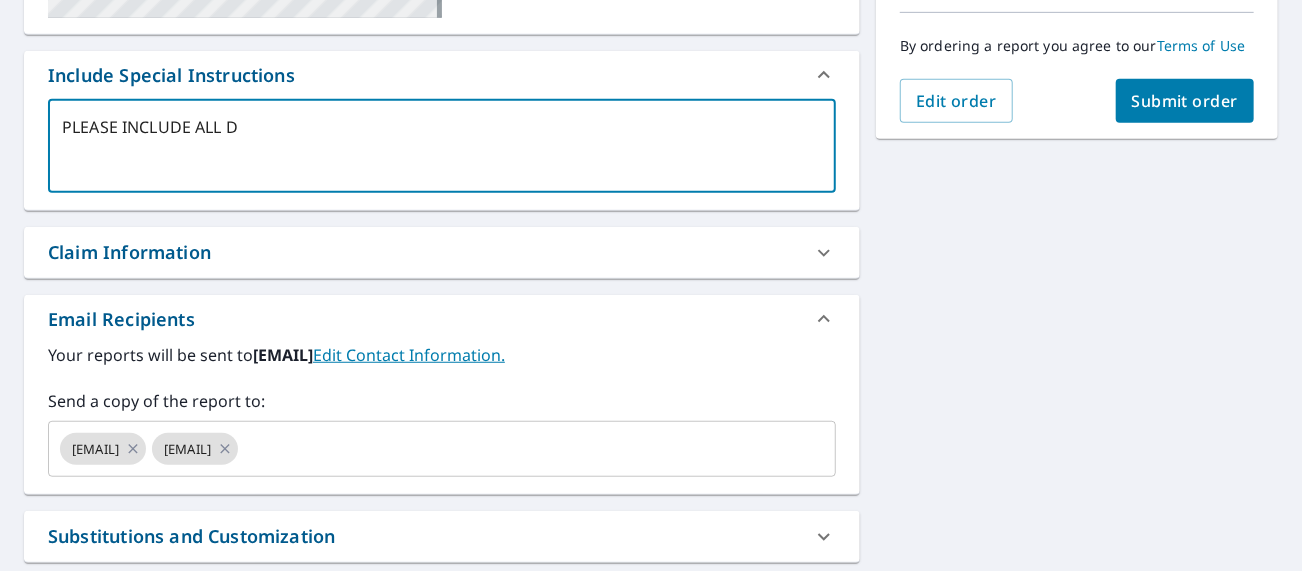 type on "PLEASE INCLUDE ALL DE" 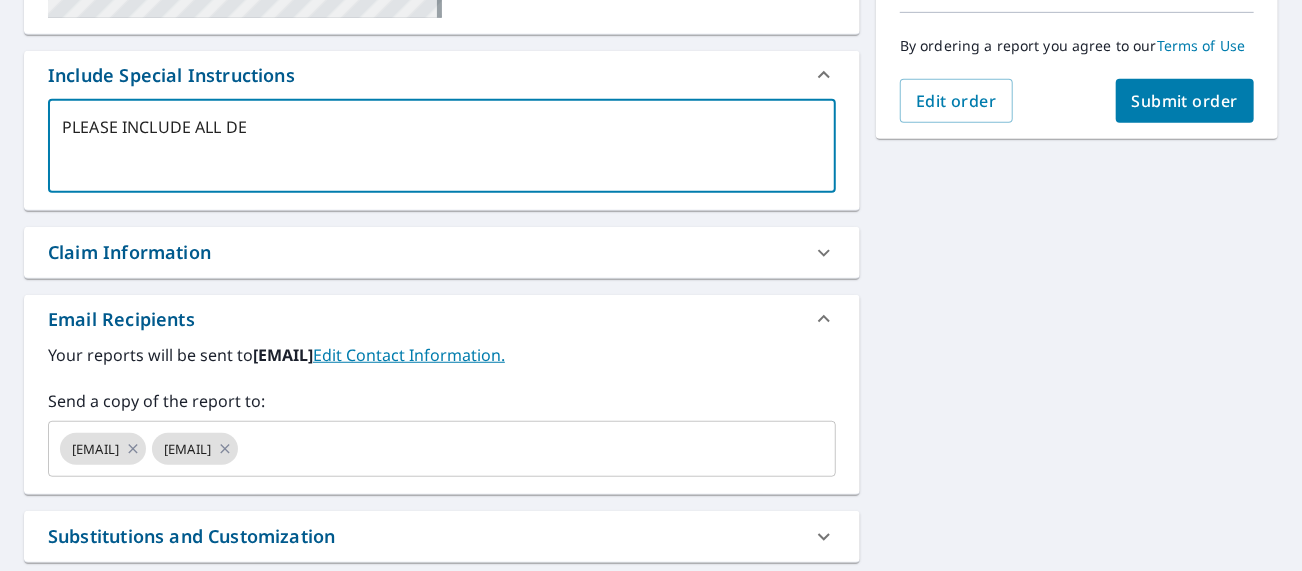 type on "PLEASE INCLUDE ALL DET" 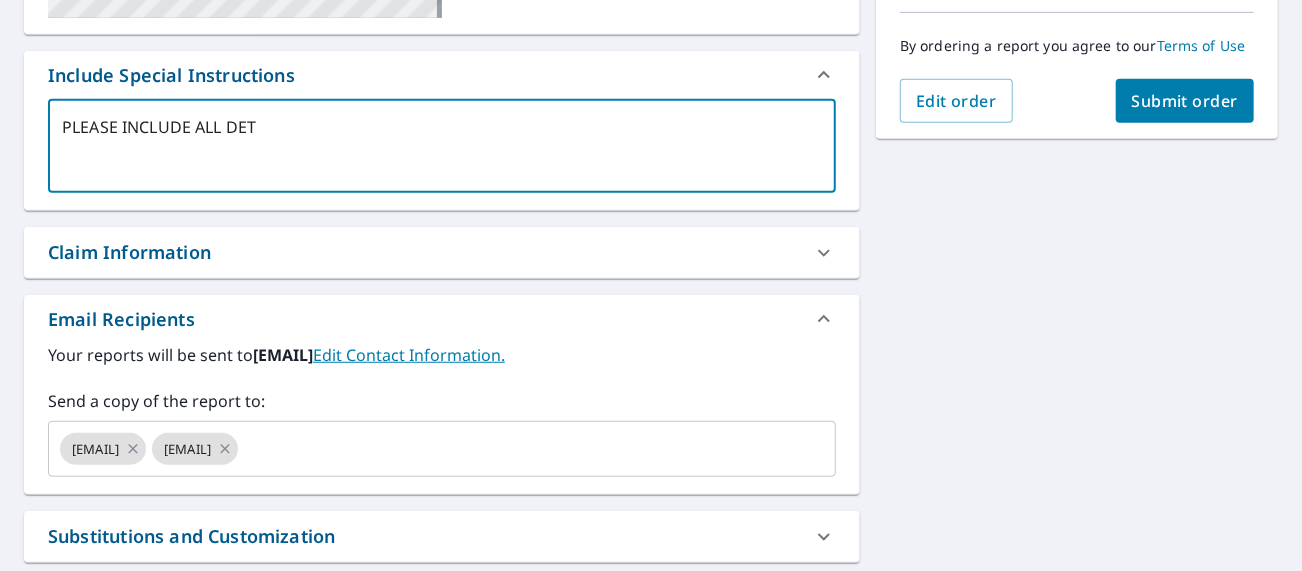 type on "PLEASE INCLUDE ALL DETA" 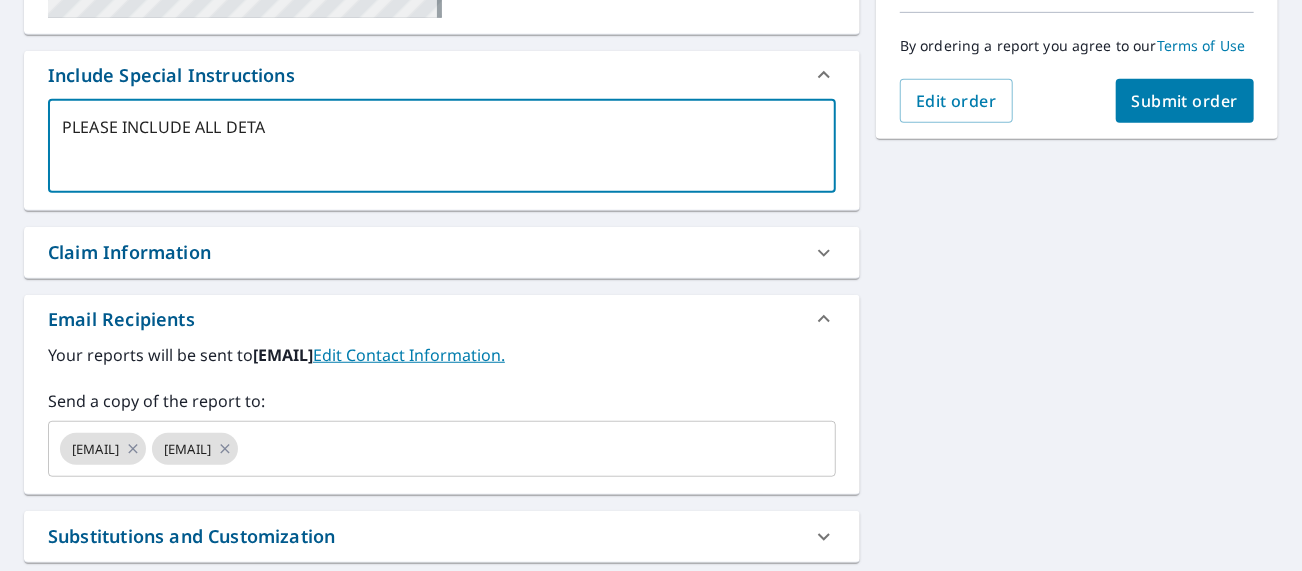 type on "PLEASE INCLUDE ALL DETAC" 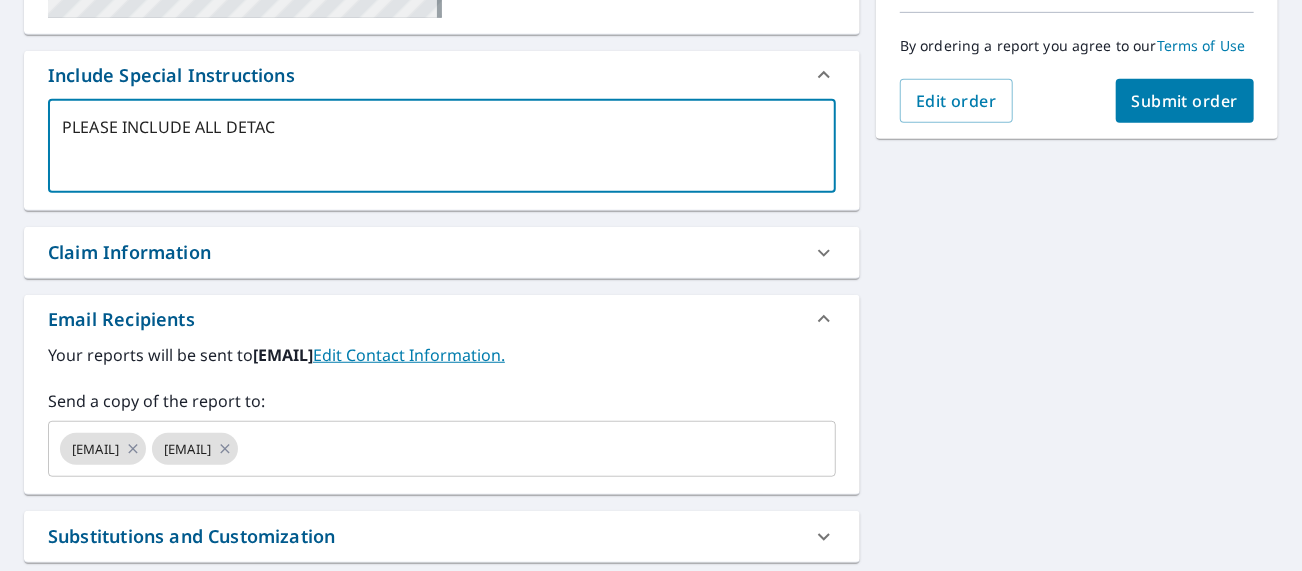type on "[NUMBER] [STREET]" 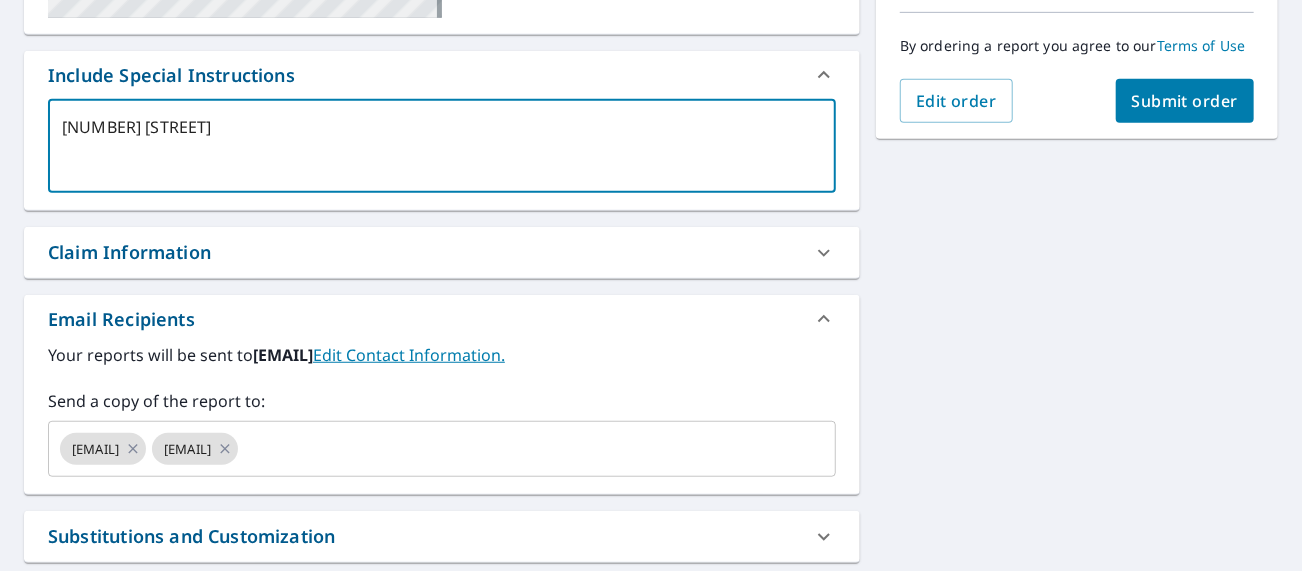 type on "PLEASE INCLUDE ALL DETACCH" 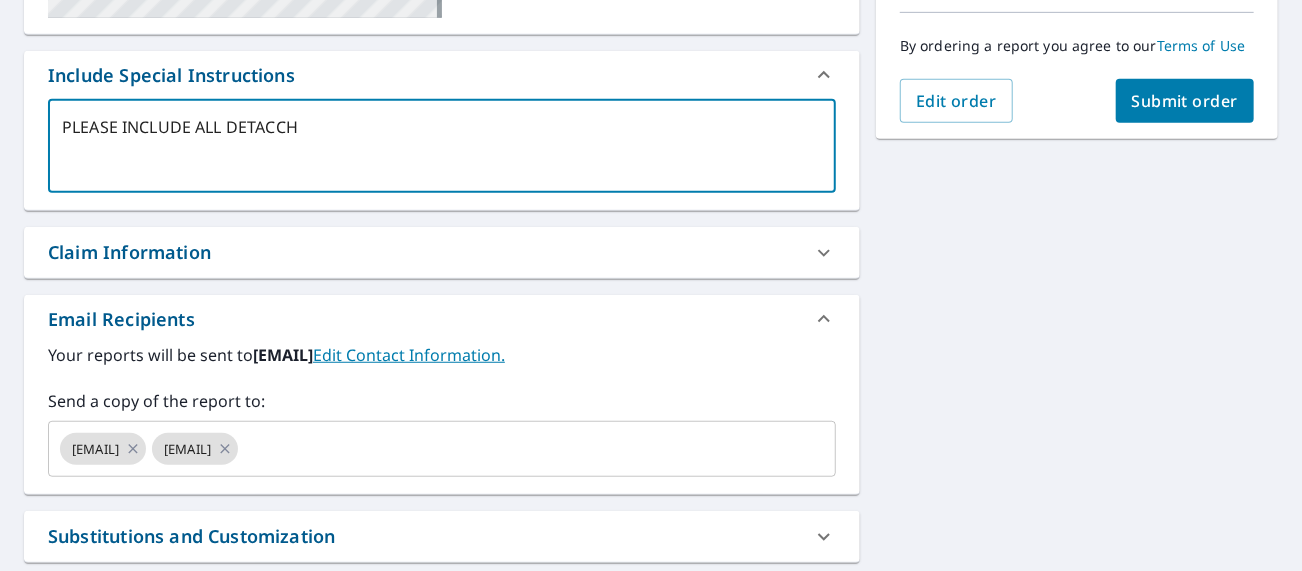 type on "PLEASE INCLUDE ALL DETACCHE" 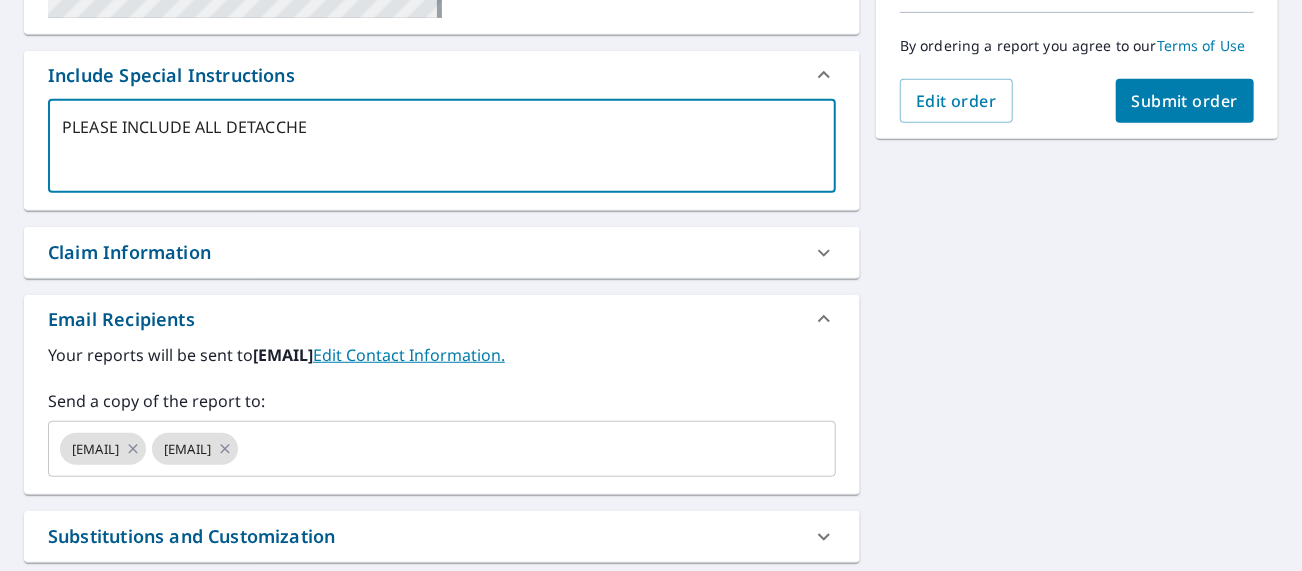 type on "PLEASE INCLUDE ALL DETACCHED" 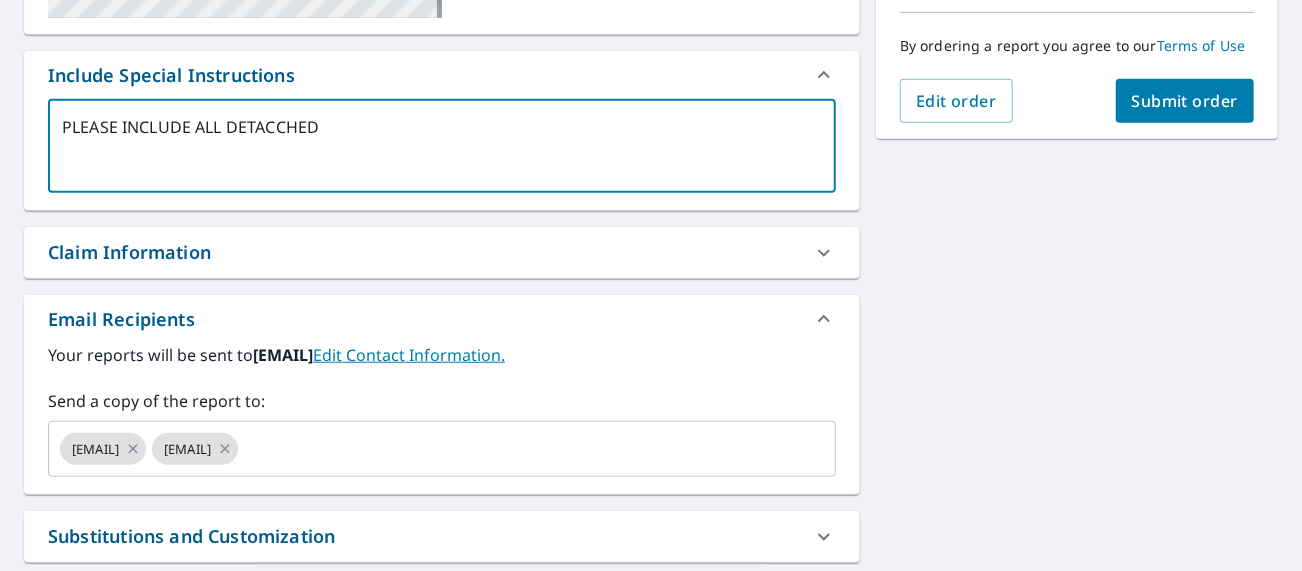 type on "PLEASE INCLUDE ALL DETACCHED" 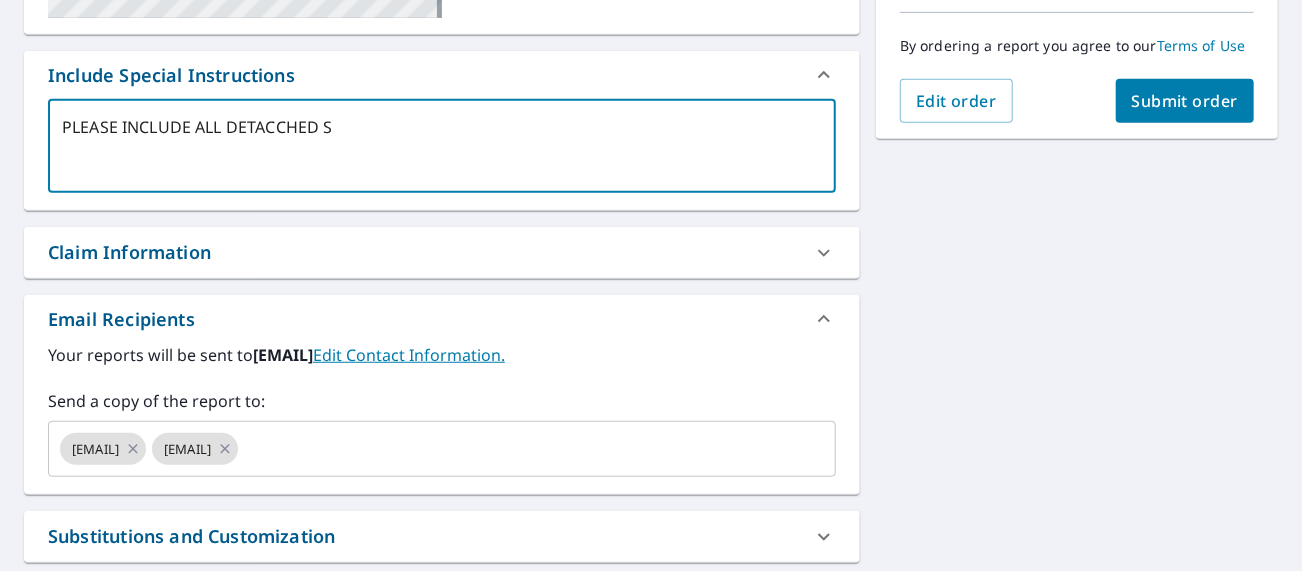 type on "PLEASE INCLUDE ALL DETACCHED ST" 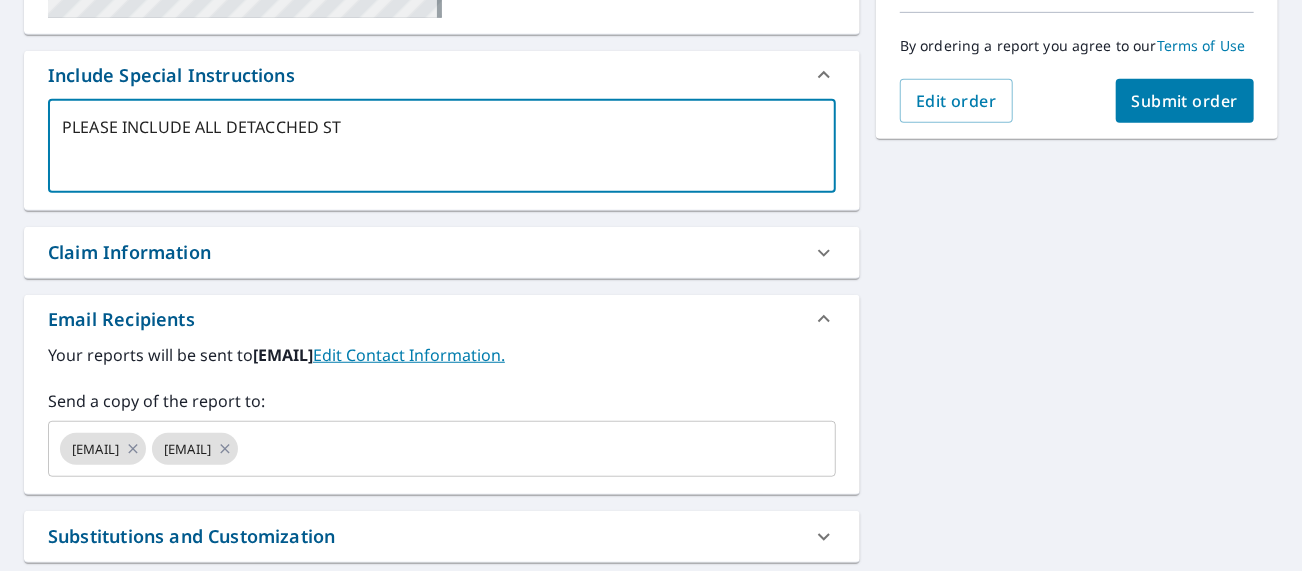 type on "PLEASE INCLUDE ALL DETACCHED STR" 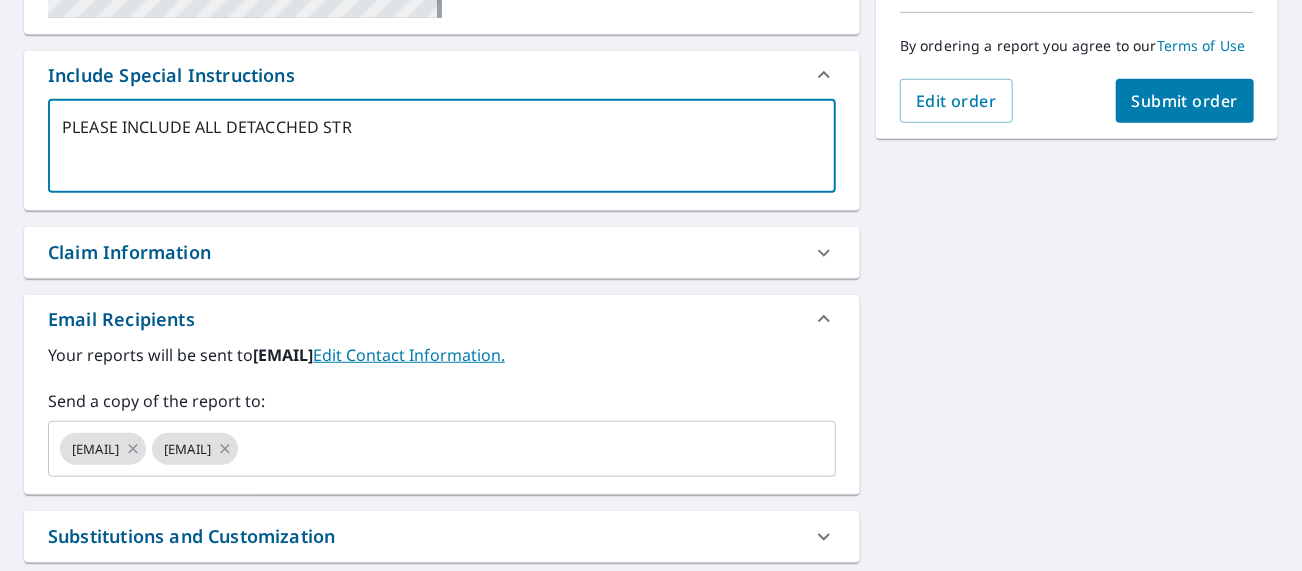 type on "PLEASE INCLUDE ALL DETACCHED STRU" 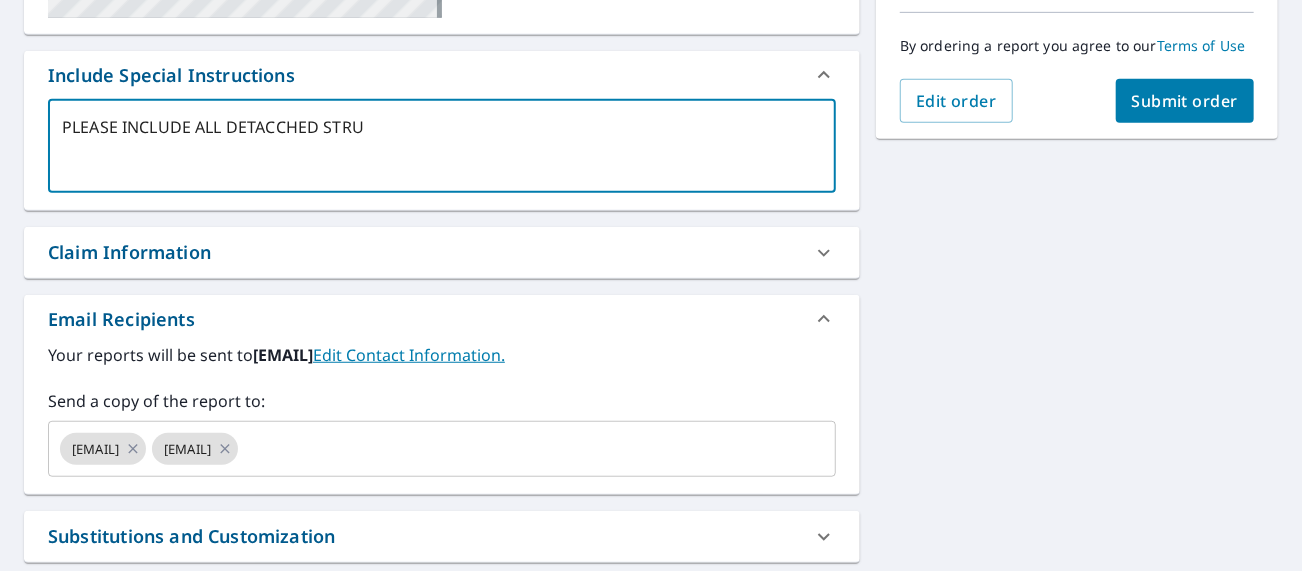 type on "[NUMBER] [STREET]" 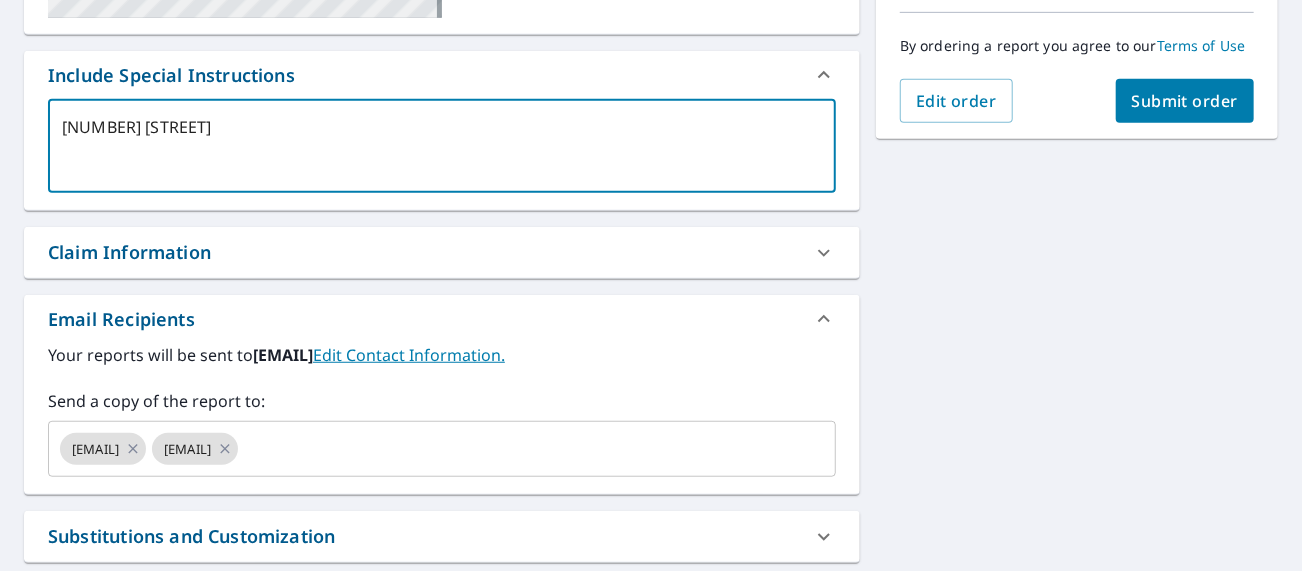 type on "[NUMBER] [STREET]" 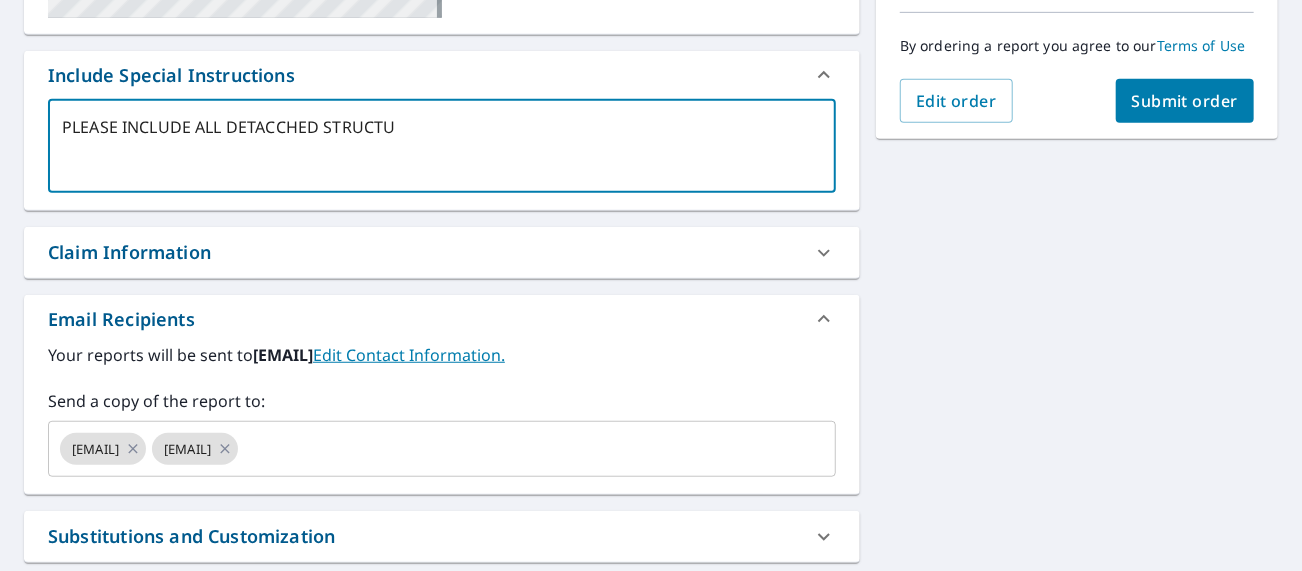 type on "PLEASE INCLUDE ALL DETACCHED STRUCTUR" 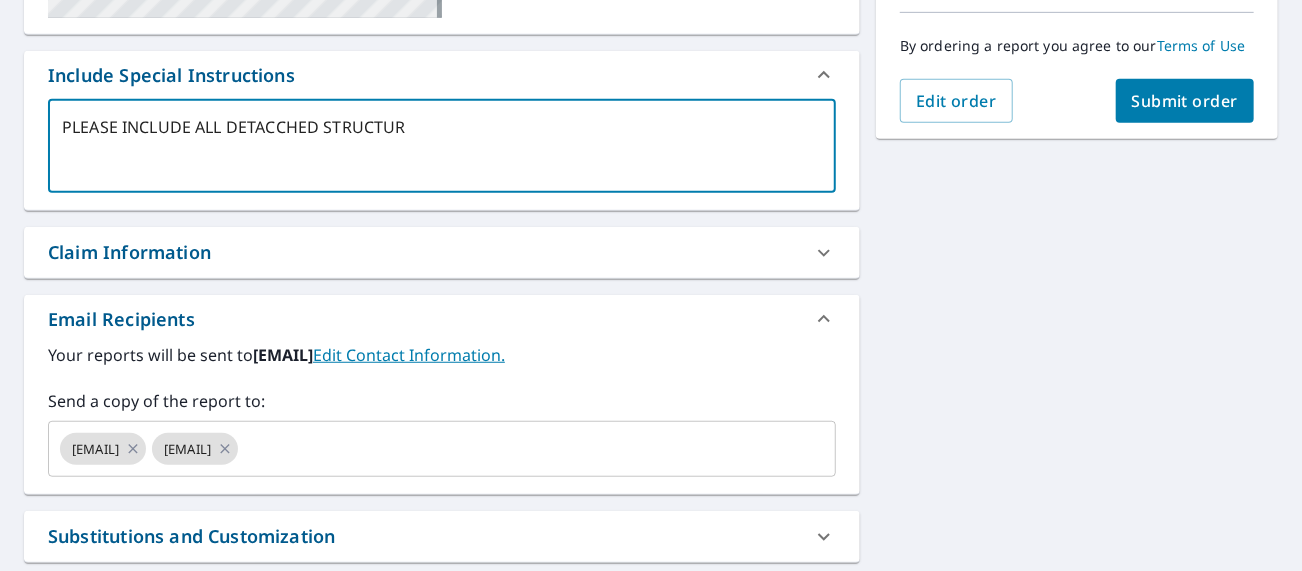 type on "PLEASE INCLUDE ALL DETACCHED STRUCTURE" 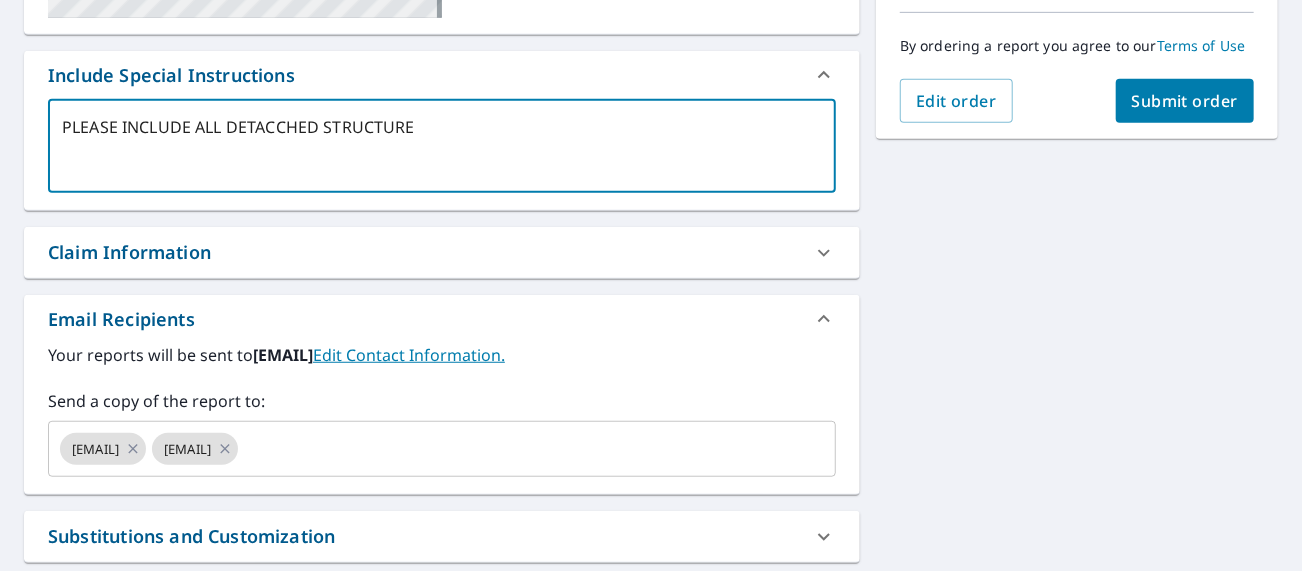 type on "PLEASE INCLUDE ALL DETACCHED STRUCTURES" 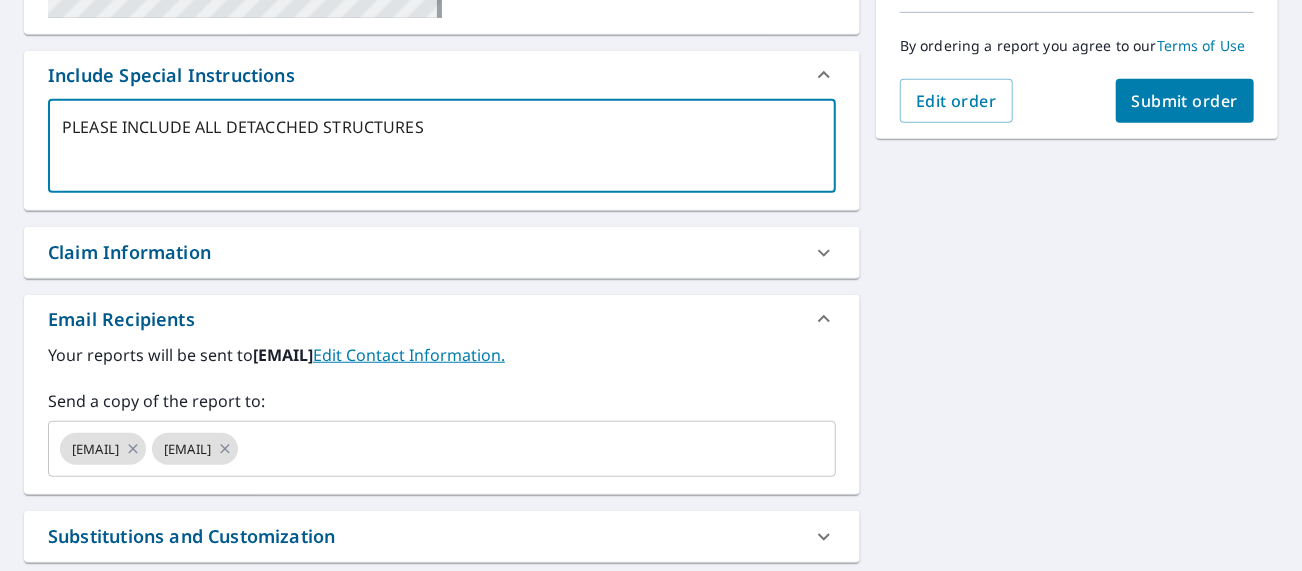 click on "PLEASE INCLUDE ALL DETACCHED STRUCTURES" at bounding box center (442, 146) 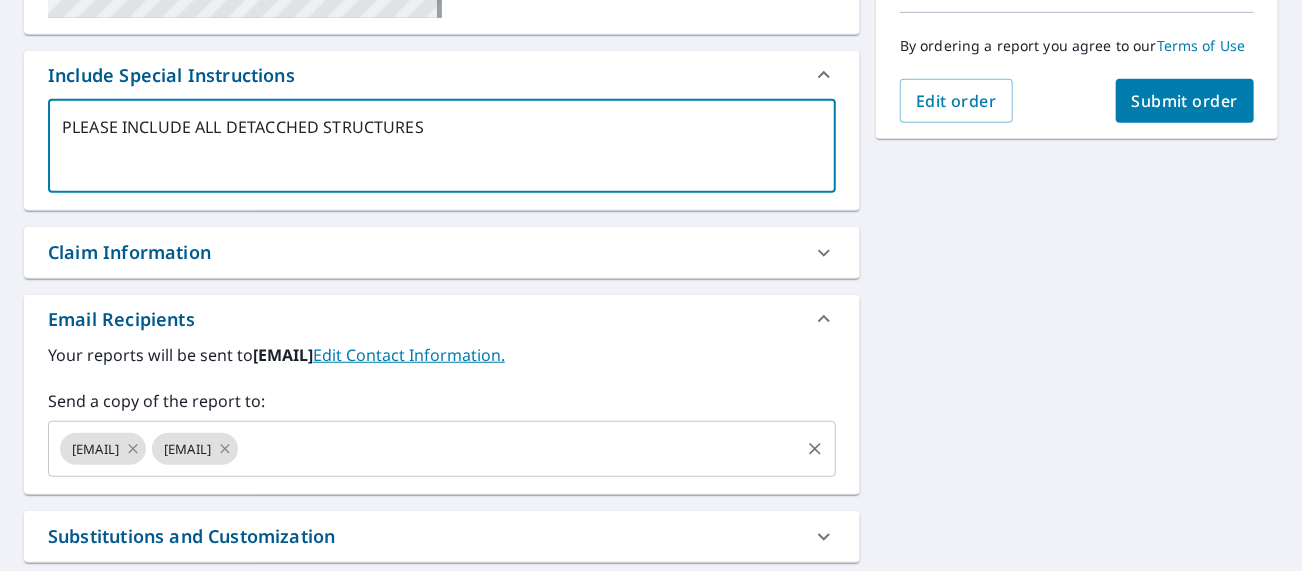 type on "PLEASE INCLUDE ALL DETACCHE STRUCTURES" 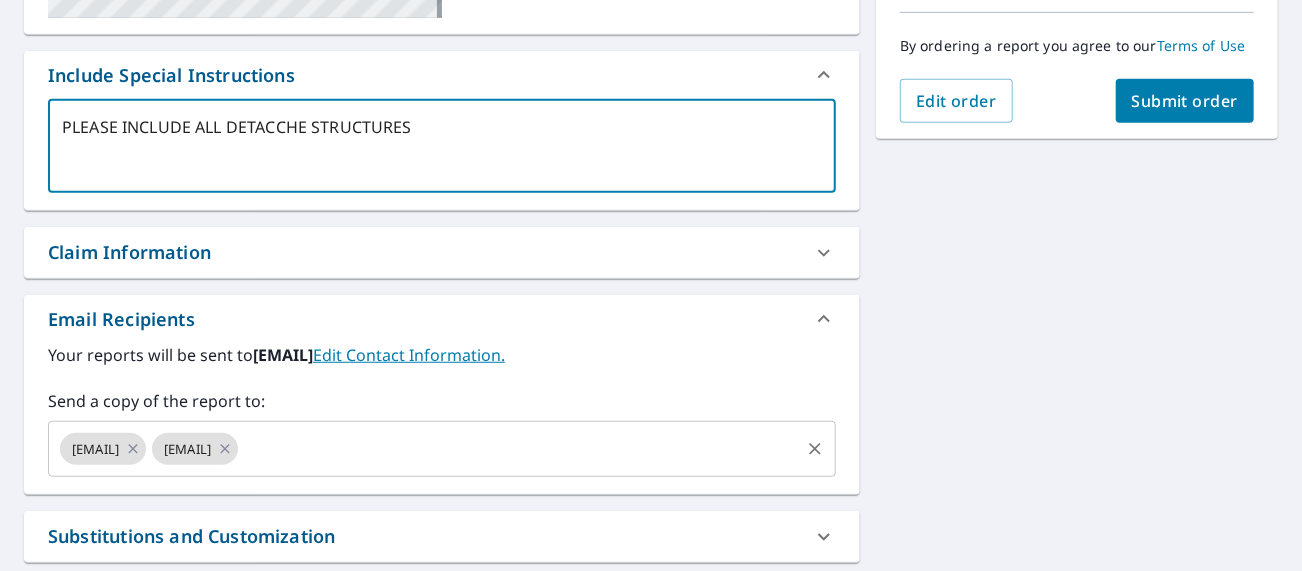 type on "PLEASE INCLUDE ALL DETACCH STRUCTURES" 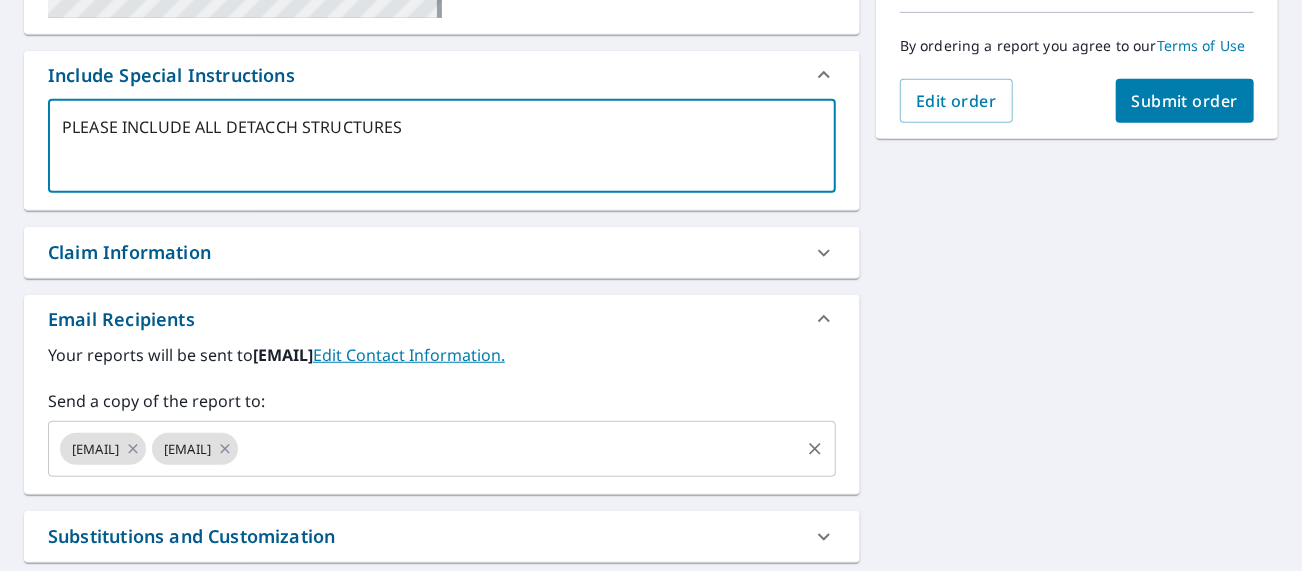 type on "[NUMBER] [STREET]" 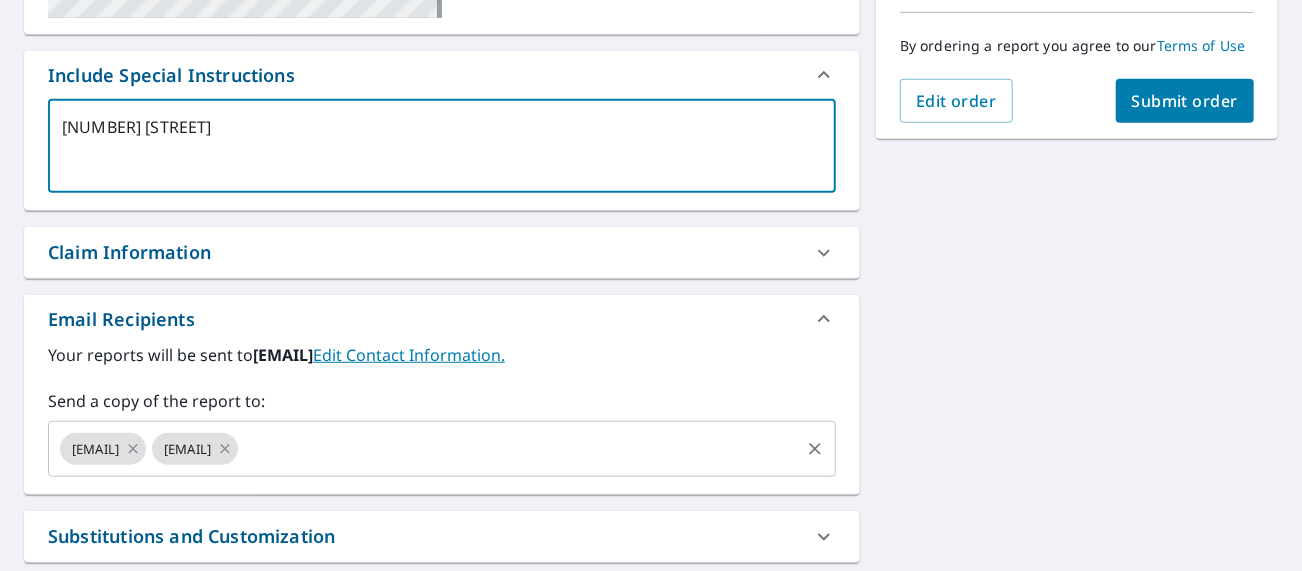 type on "PLEASE INCLUDE ALL DETAC STRUCTURES" 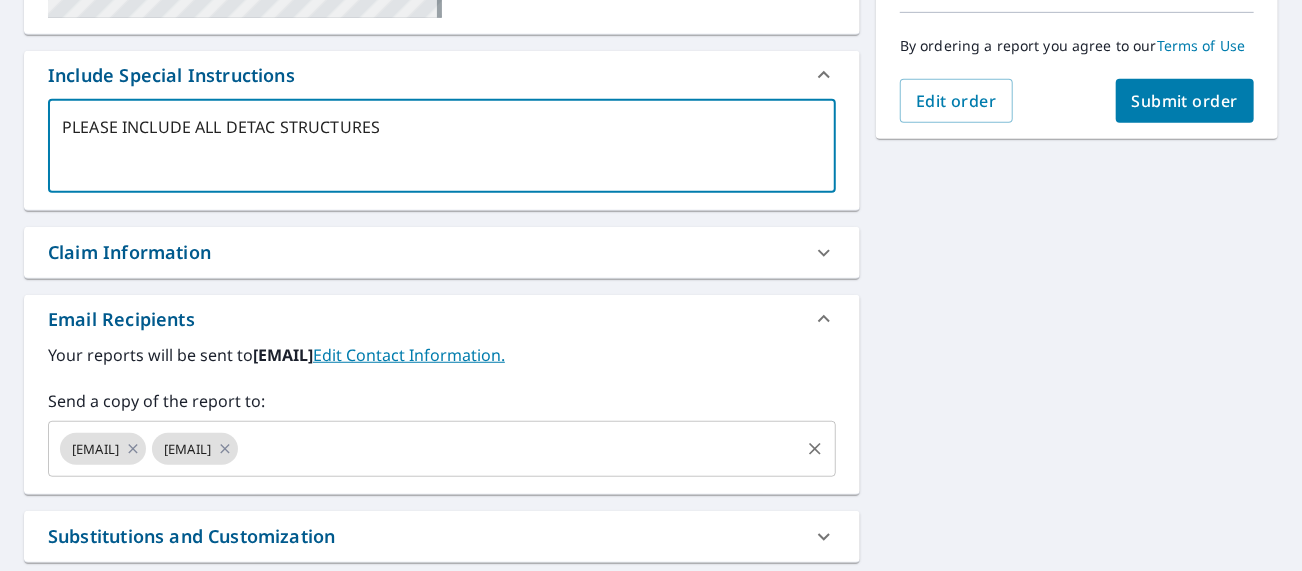 type on "PLEASE INCLUDE ALL DETACH STRUCTURES" 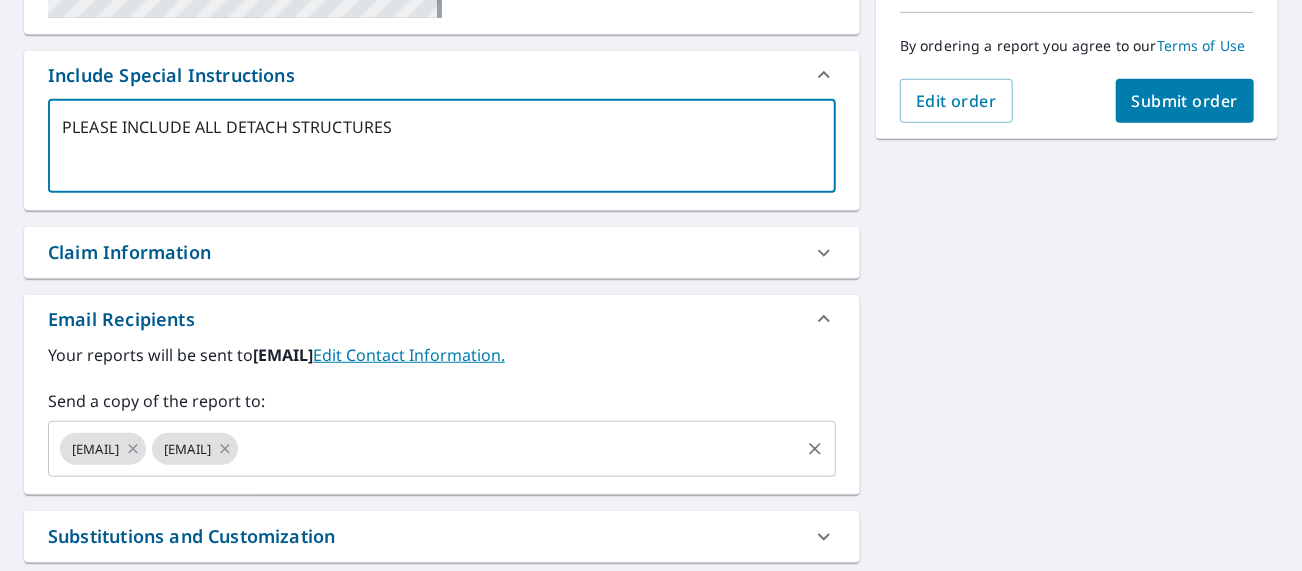type on "[NUMBER] [STREET]" 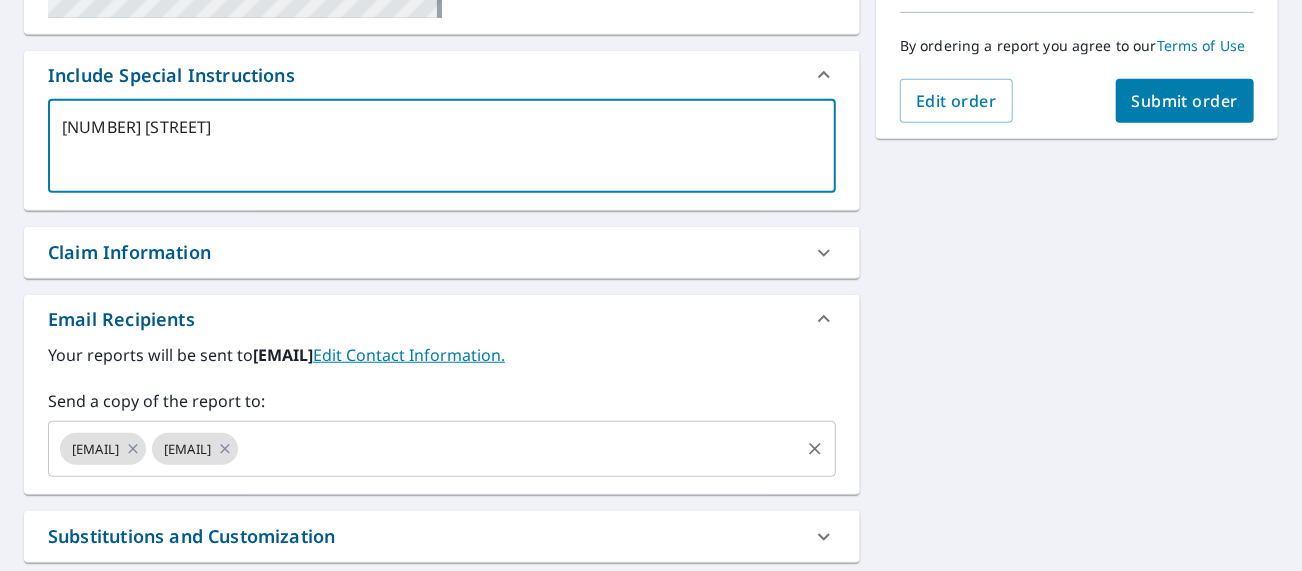 type on "PLEASE INCLUDE ALL DETACHED STRUCTURES" 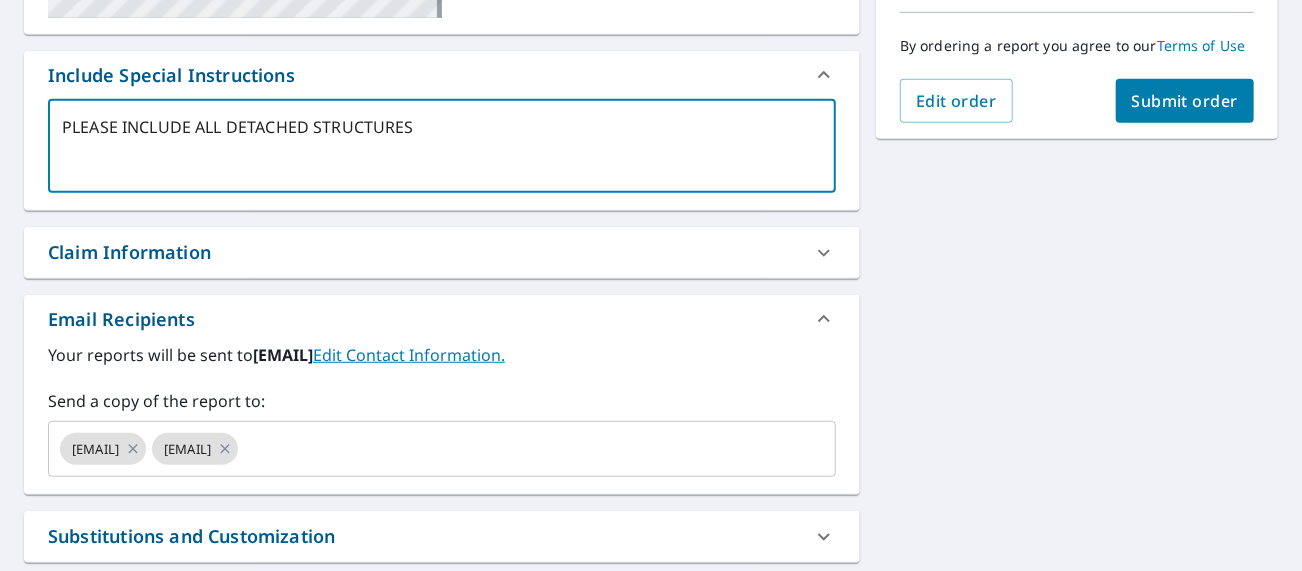 click on "PLEASE INCLUDE ALL DETACHED STRUCTURES" at bounding box center (442, 146) 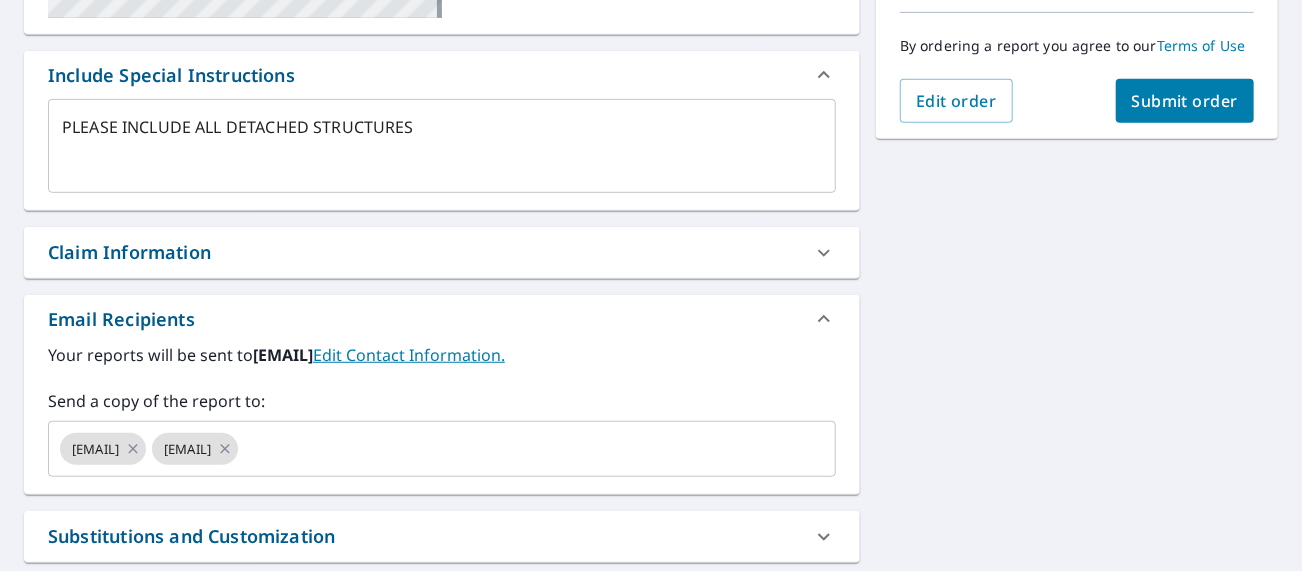 click on "Claim Information" at bounding box center [129, 252] 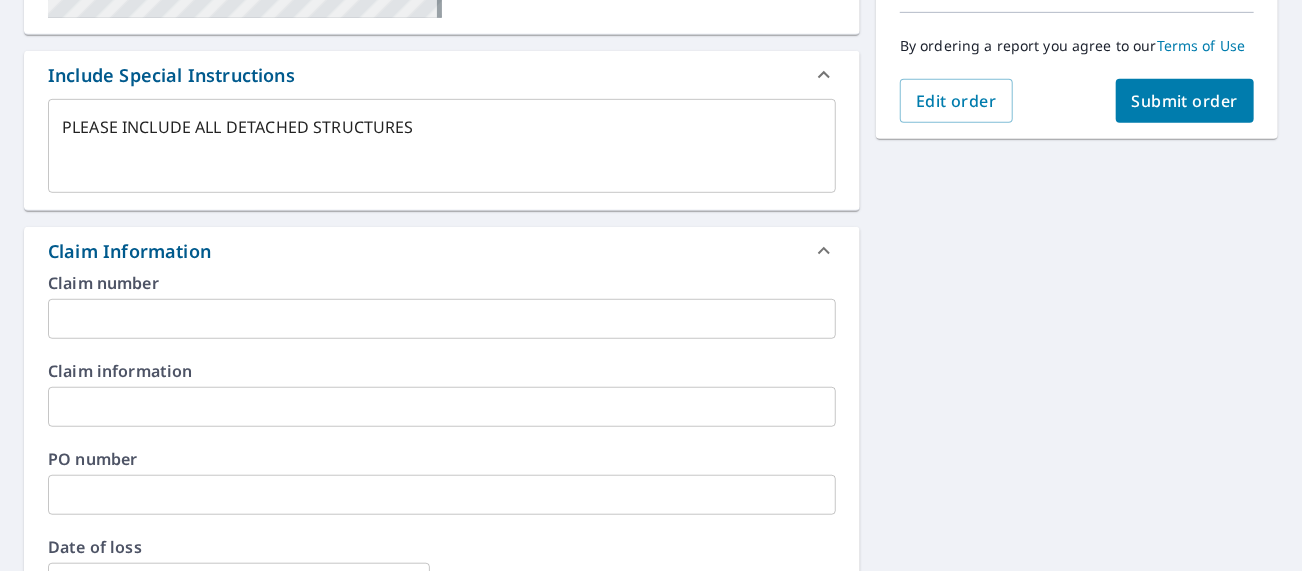 click at bounding box center (442, 319) 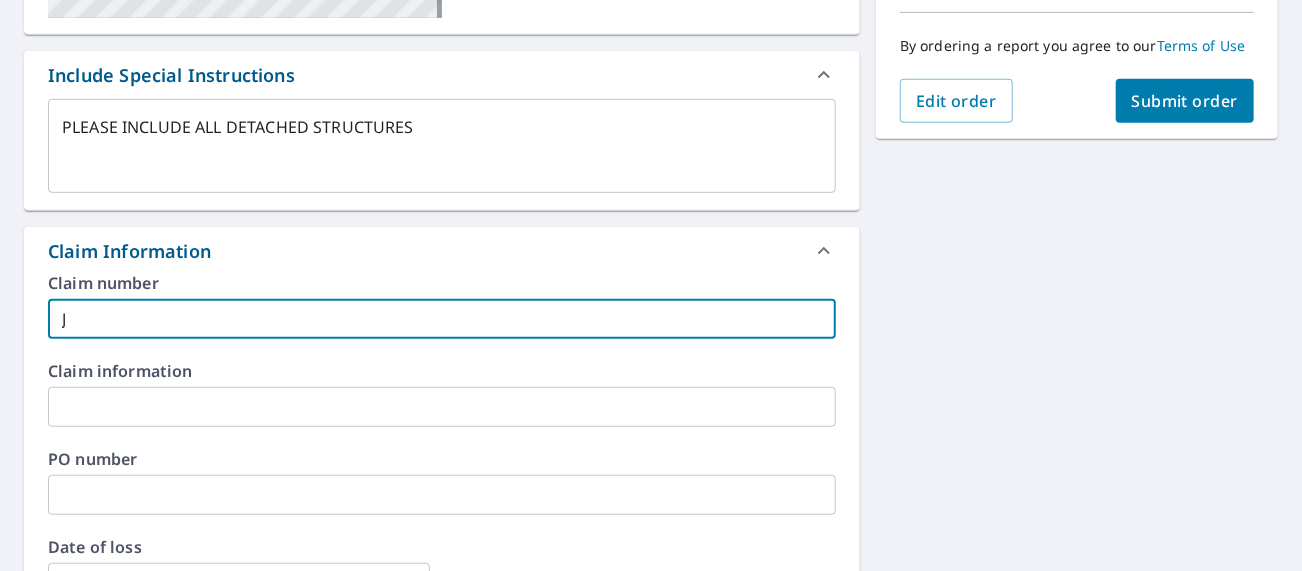 type on "x" 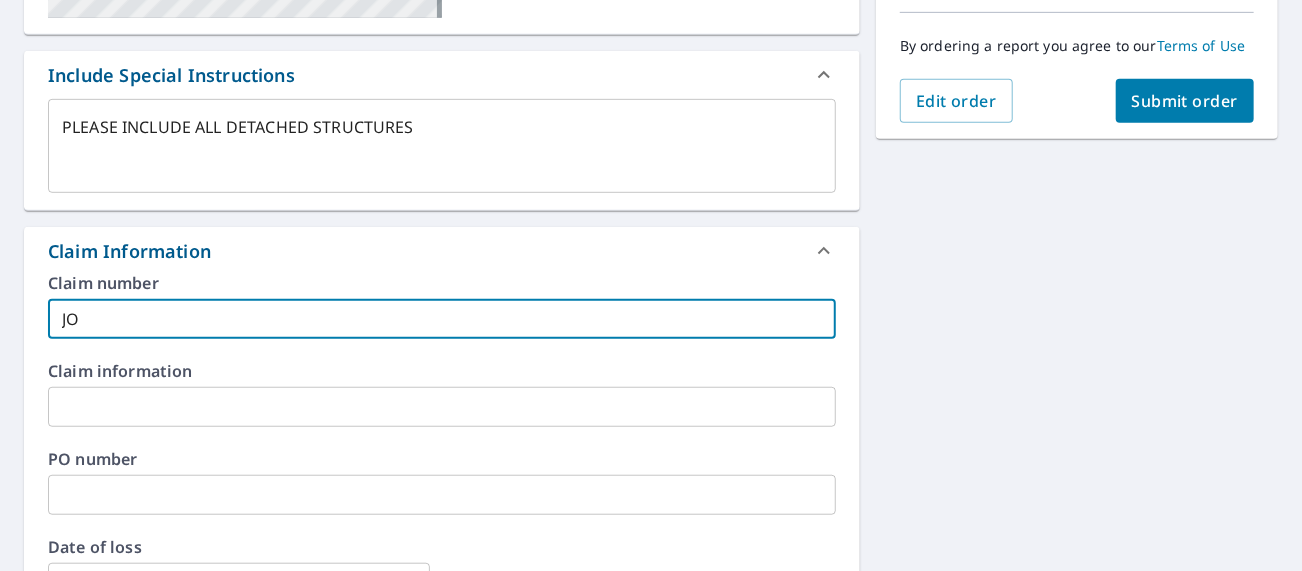 type on "x" 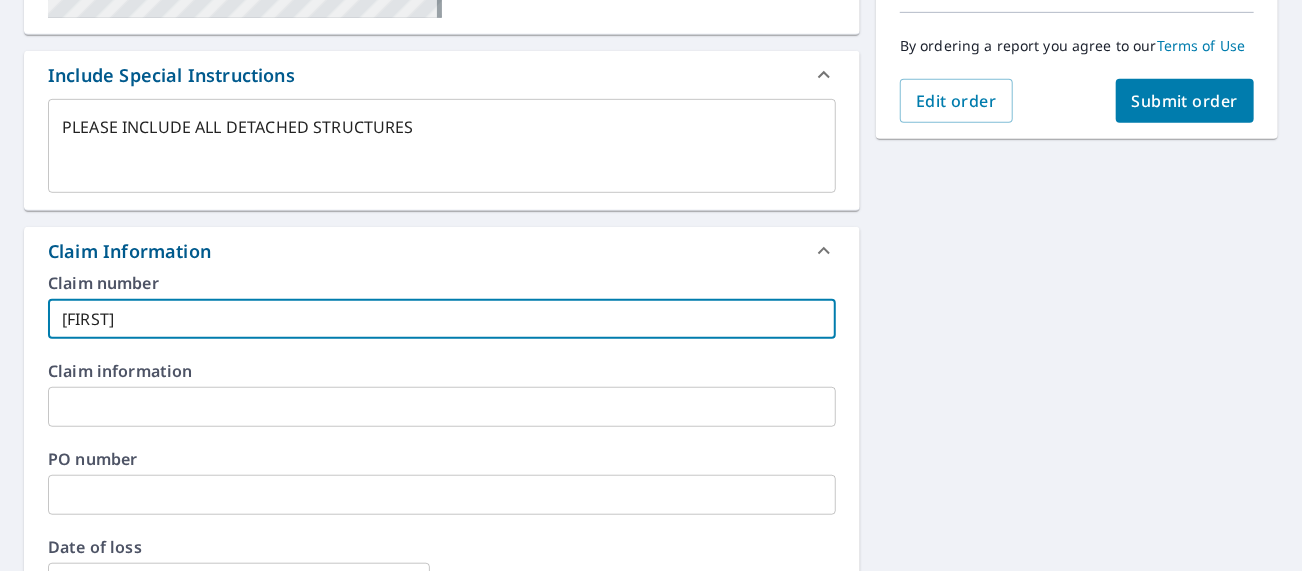 type on "x" 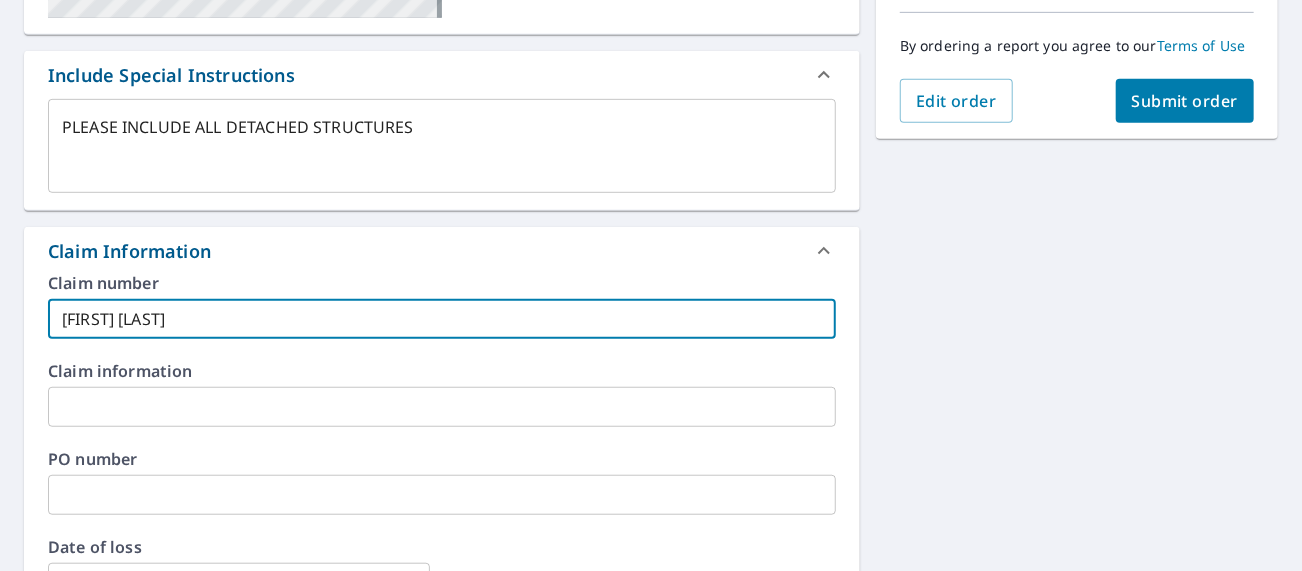 type on "x" 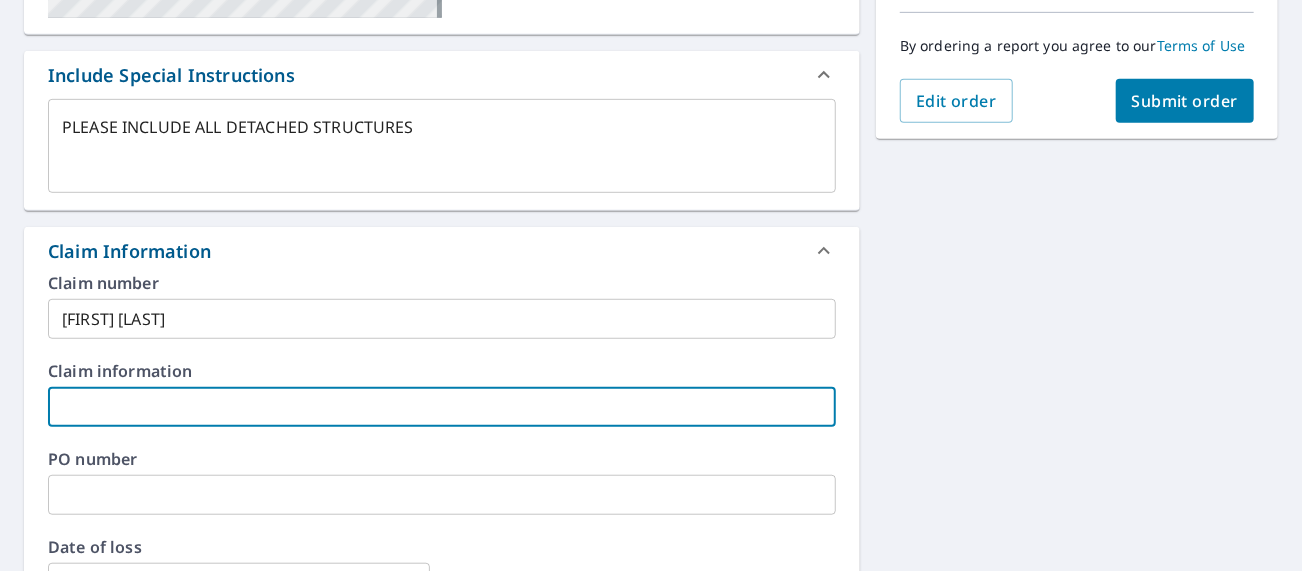 type on "x" 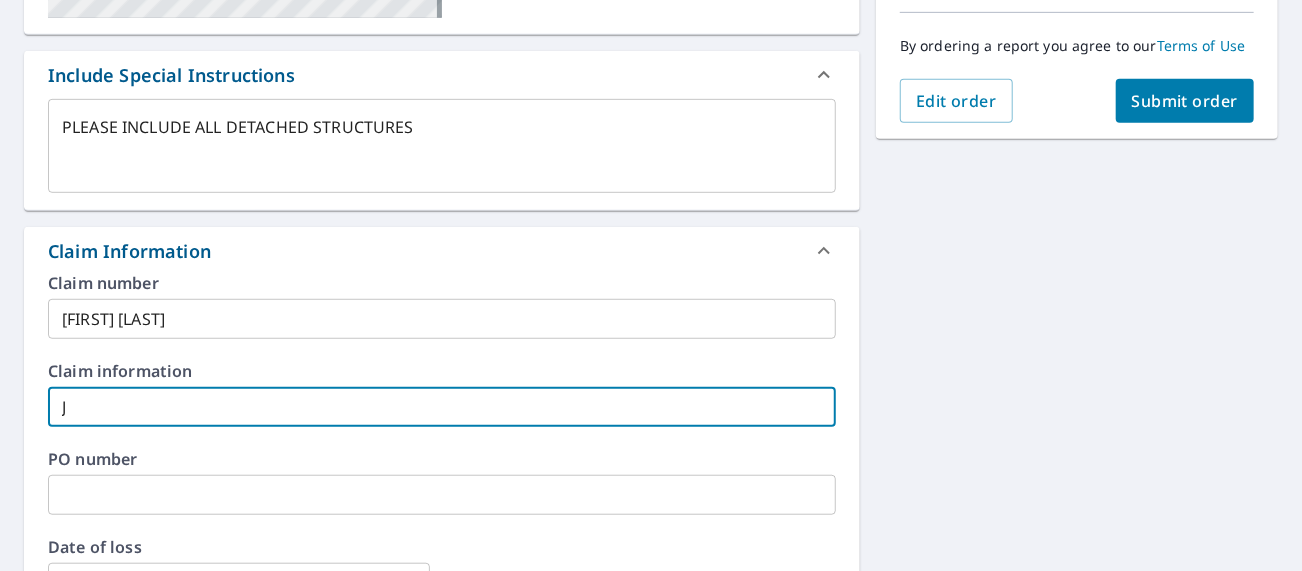 type on "x" 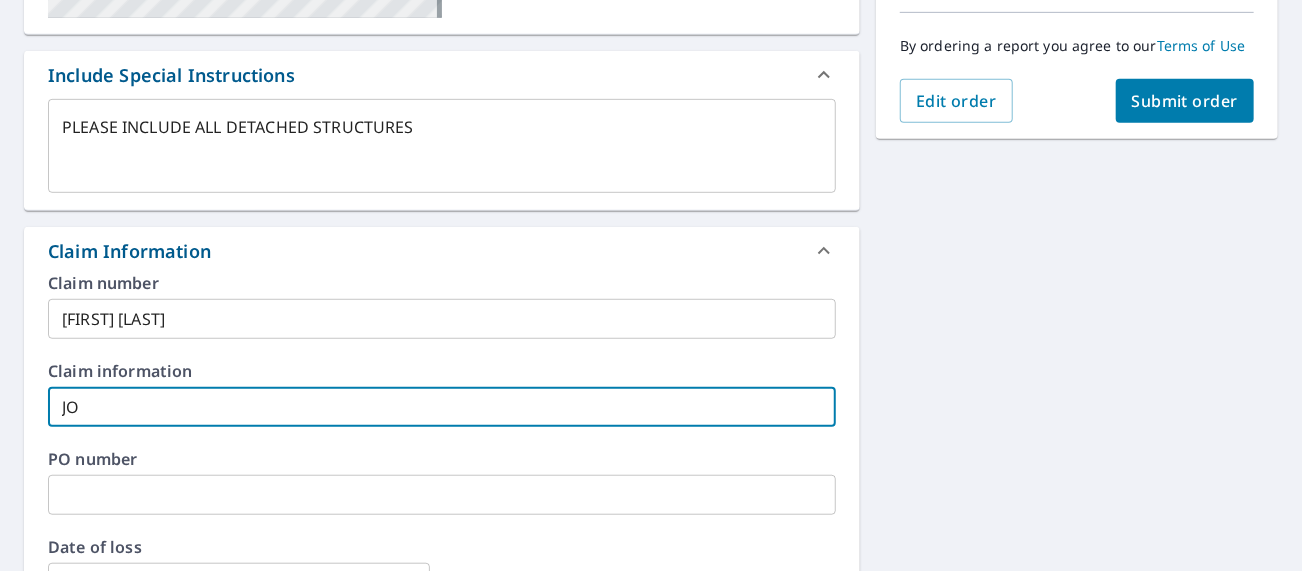 type on "x" 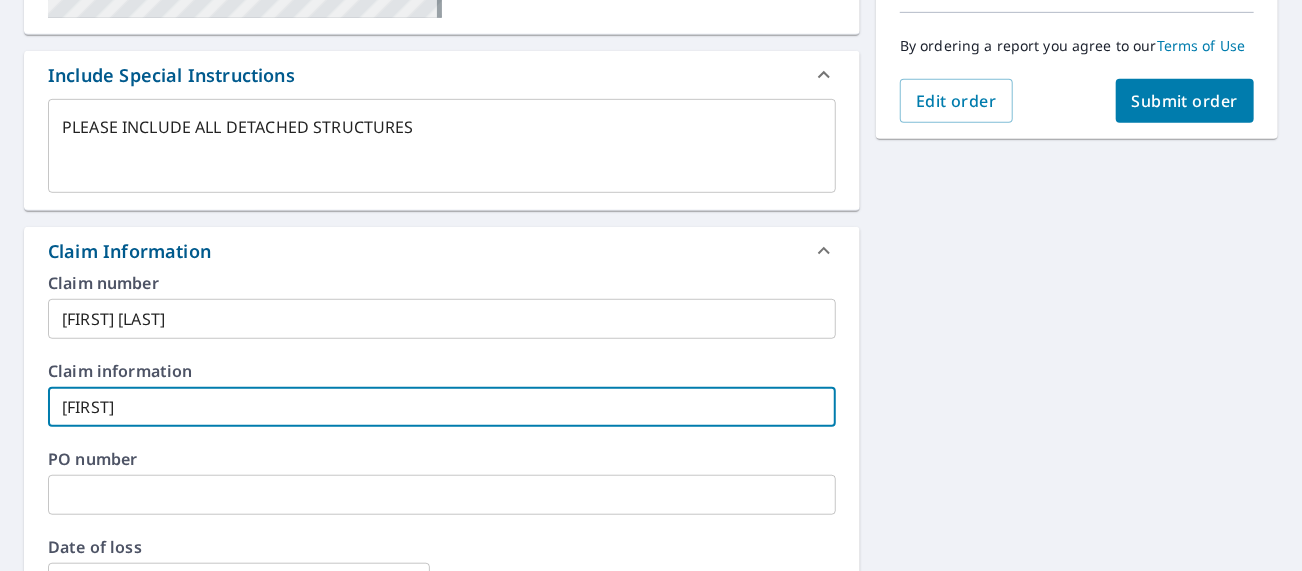 type on "x" 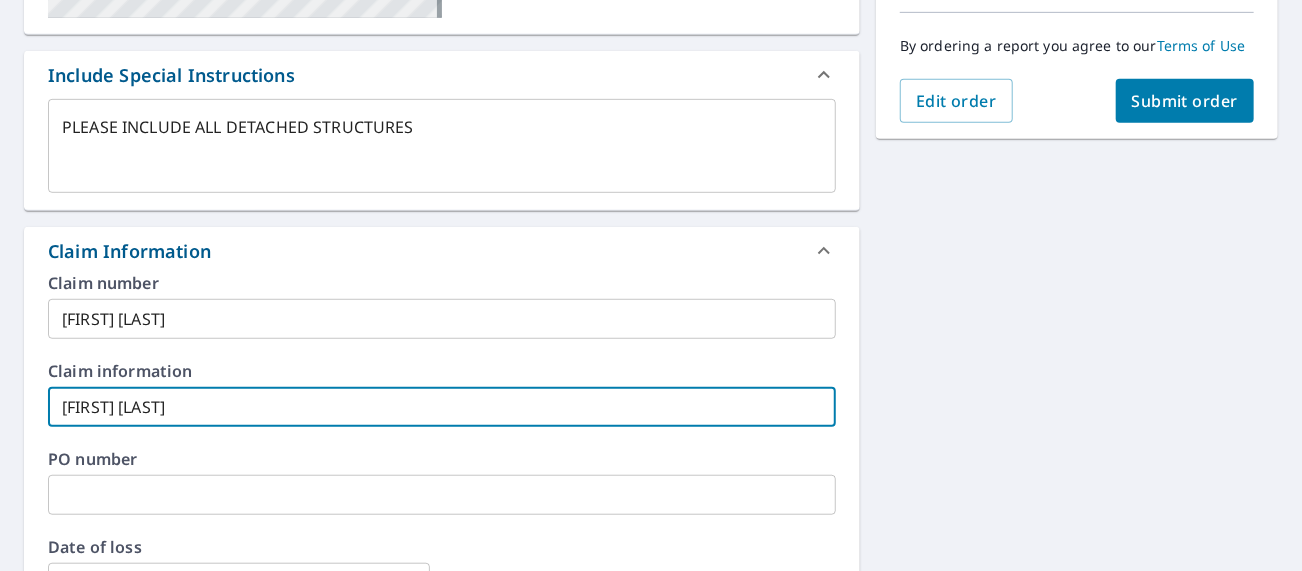 type on "x" 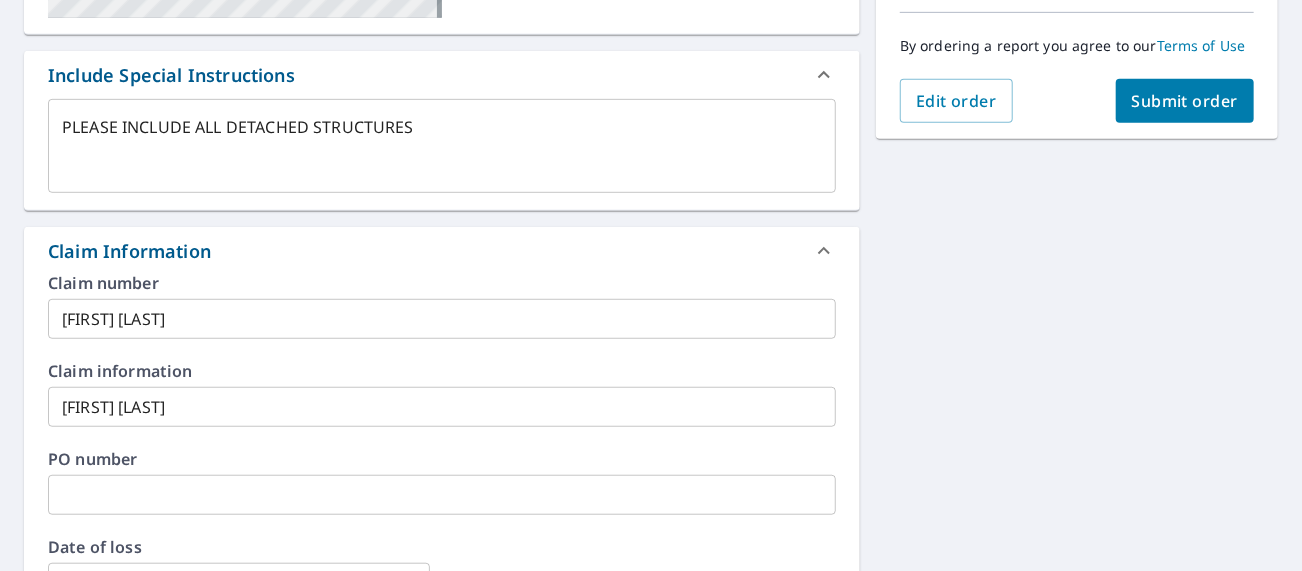 click on "[NUMBER] [STREET], [CITY], [STATE], [POSTAL_CODE] Aerial Road A standard road map Aerial A detailed look from above Labels Labels 250 feet 100 m © 2025 TomTom, © Vexcel Imaging, © 2025 Microsoft Corporation,  © OpenStreetMap Terms PROPERTY TYPE Residential BUILDING ID [NUMBER] [STREET], [CITY], [STATE], [POSTAL_CODE] Changes to structures in last 4 years ( renovations, additions, etc. ) Include Special Instructions x ​ Claim Information Claim number [FIRST] [LAST] ​ Claim information [FIRST] [LAST] ​ PO number ​ Date of loss ​ Cat ID ​ Email Recipients Your reports will be sent to  [EMAIL].  Edit Contact Information. Send a copy of the report to: [EMAIL] [EMAIL] ​ Substitutions and Customization Roof measurement report substitutions If a Premium Report is unavailable send me an Extended Coverage 3D Report: Yes No Ask If an Extended Coverage 3D Report is unavailable send me an Extended Coverage 2D Report: Yes No Ask Yes No Ask DXF RXF XML" at bounding box center (651, 424) 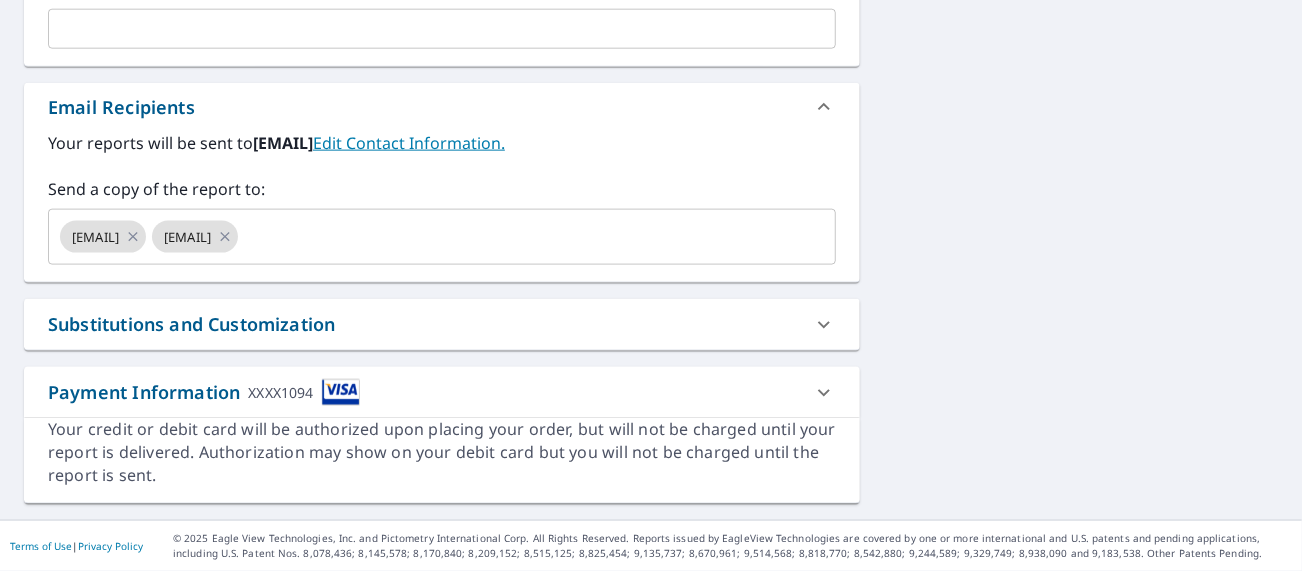 scroll, scrollTop: 1200, scrollLeft: 0, axis: vertical 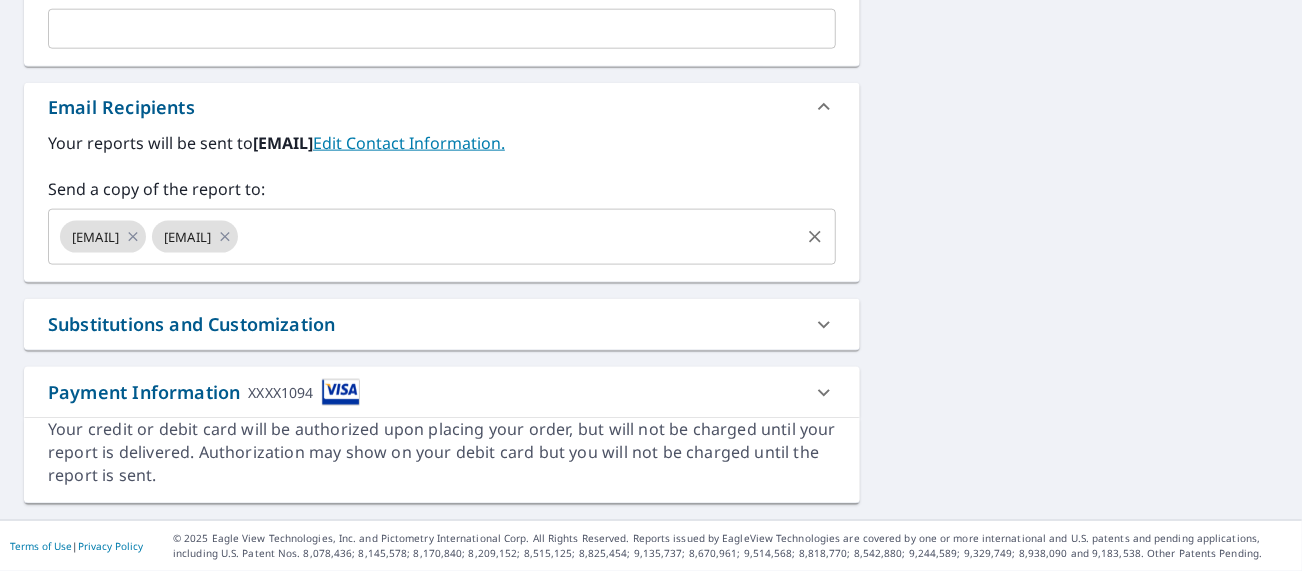 click 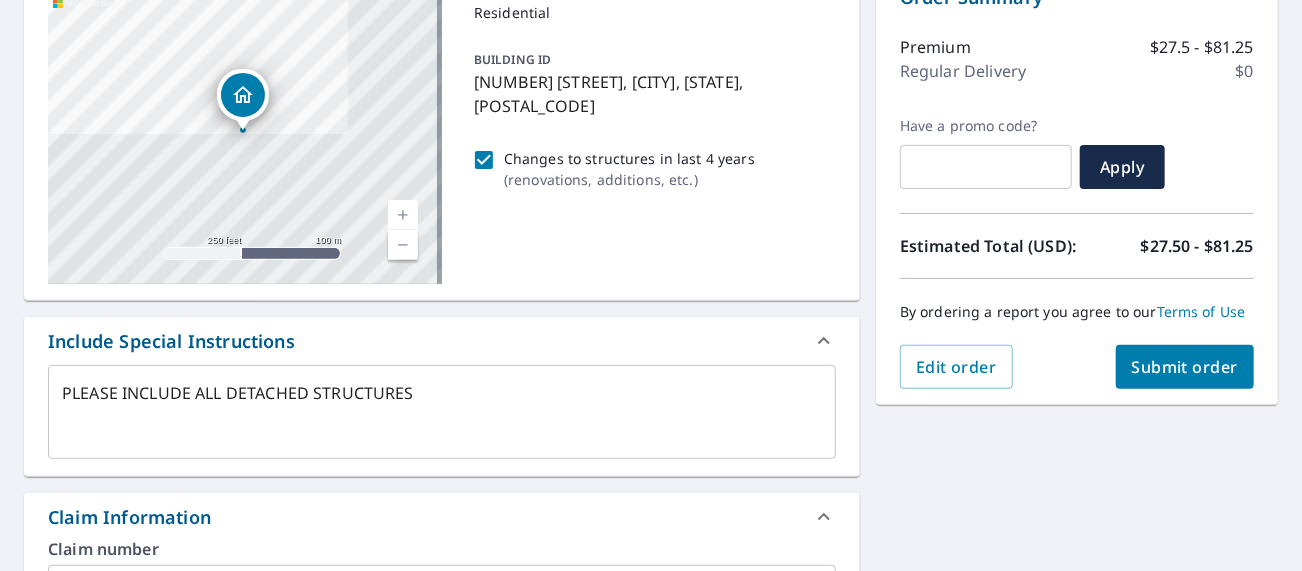 scroll, scrollTop: 341, scrollLeft: 0, axis: vertical 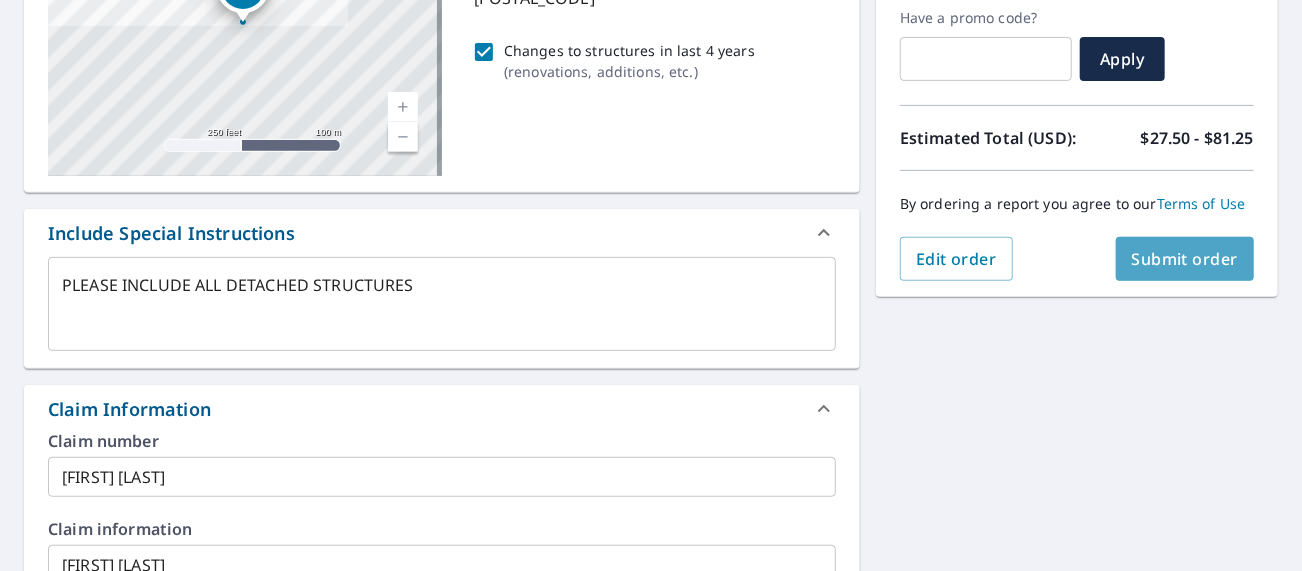 click on "Submit order" at bounding box center (1185, 259) 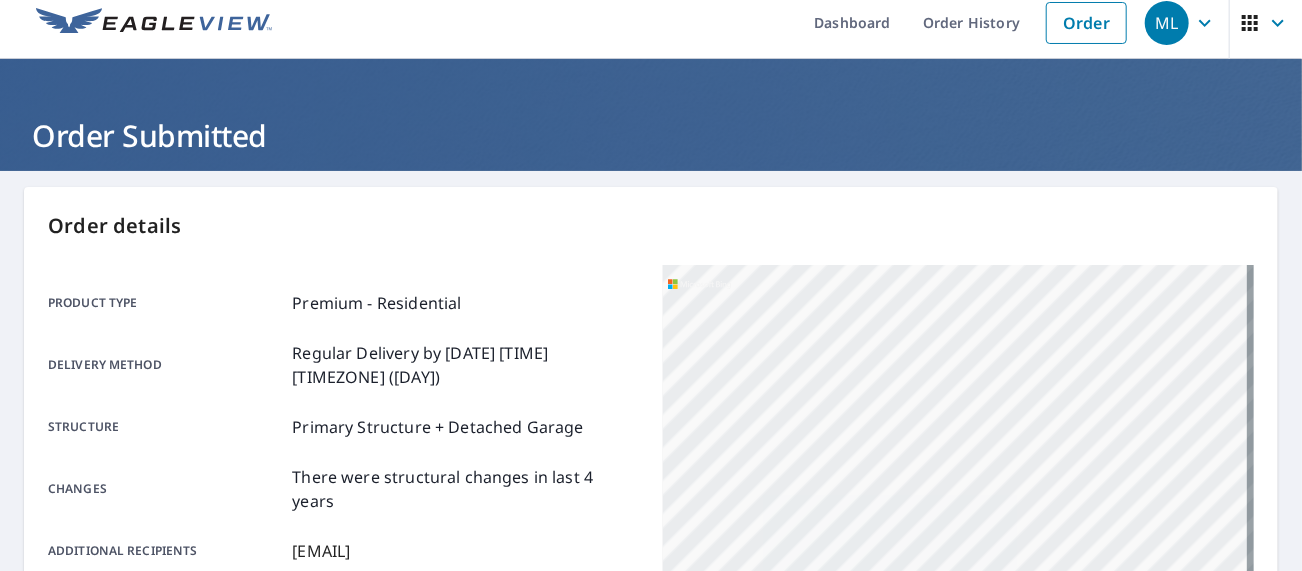 scroll, scrollTop: 0, scrollLeft: 0, axis: both 